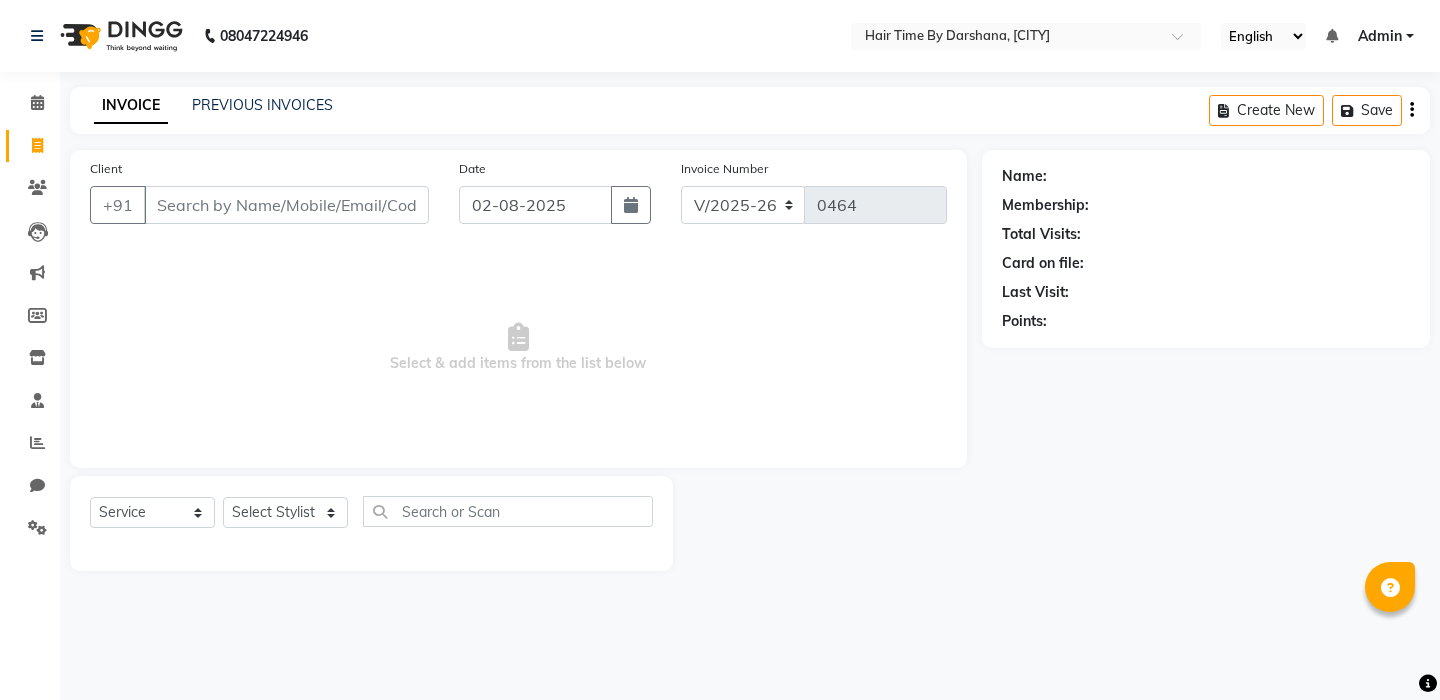 select on "8131" 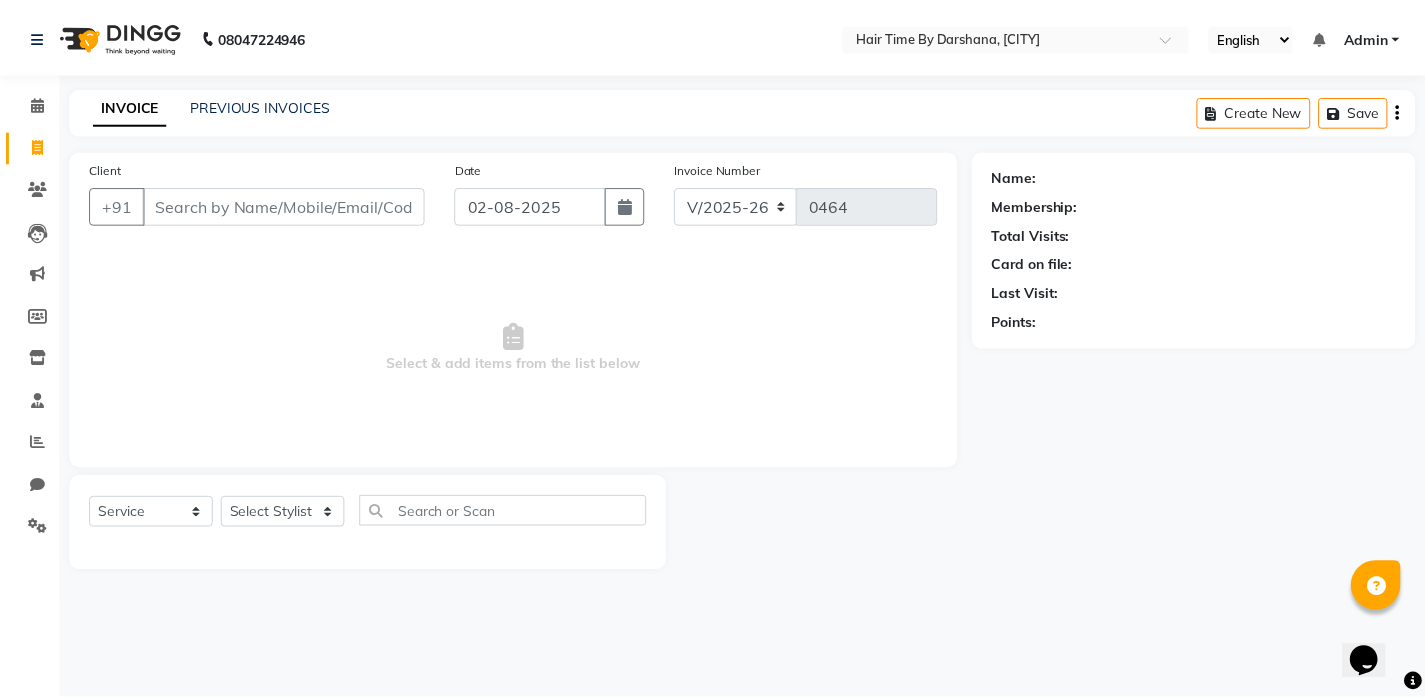 scroll, scrollTop: 0, scrollLeft: 0, axis: both 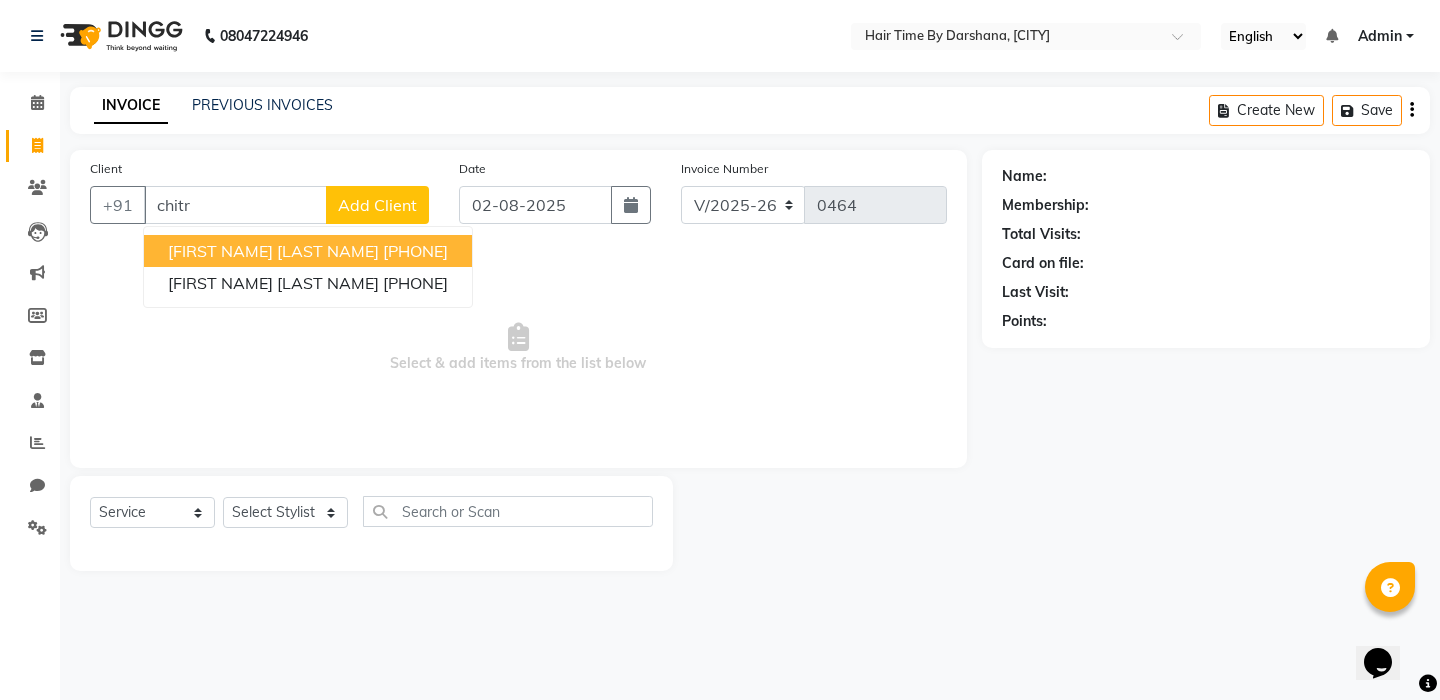 click on "[FIRST NAME] [LAST NAME]" at bounding box center [273, 251] 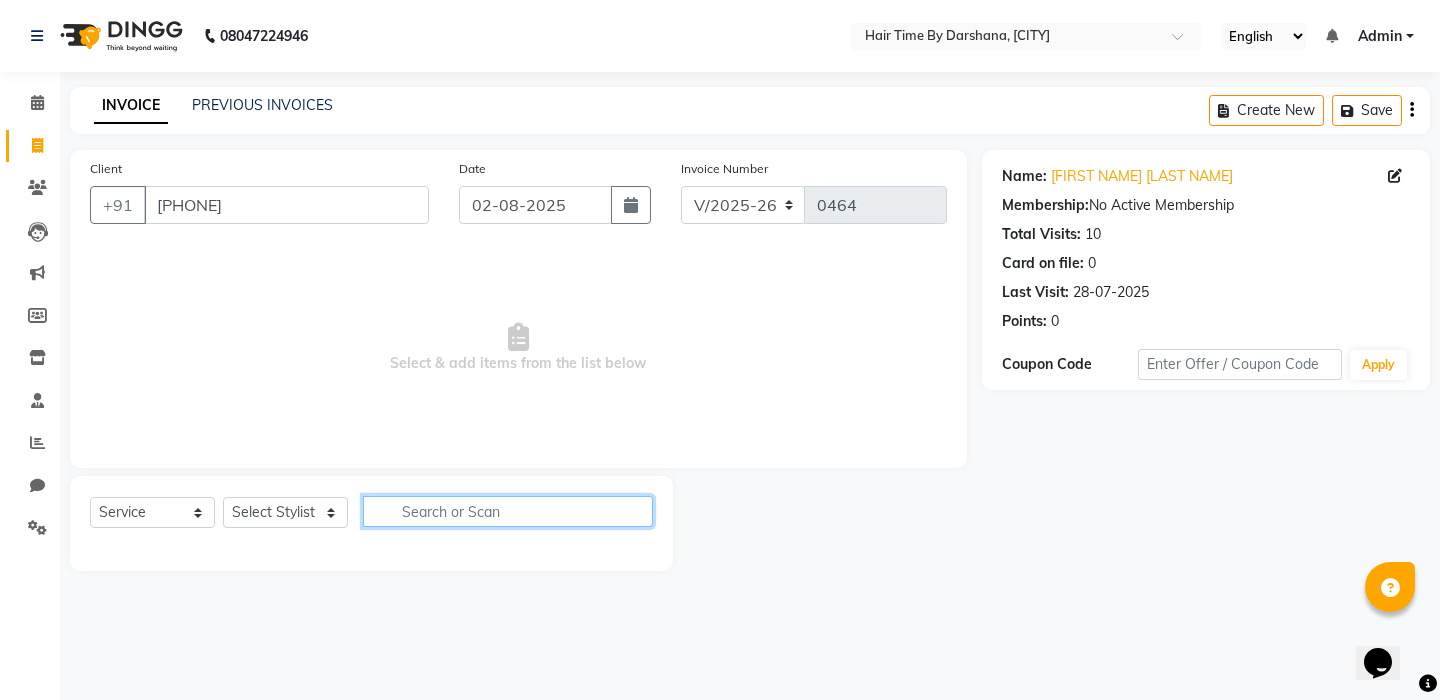 click 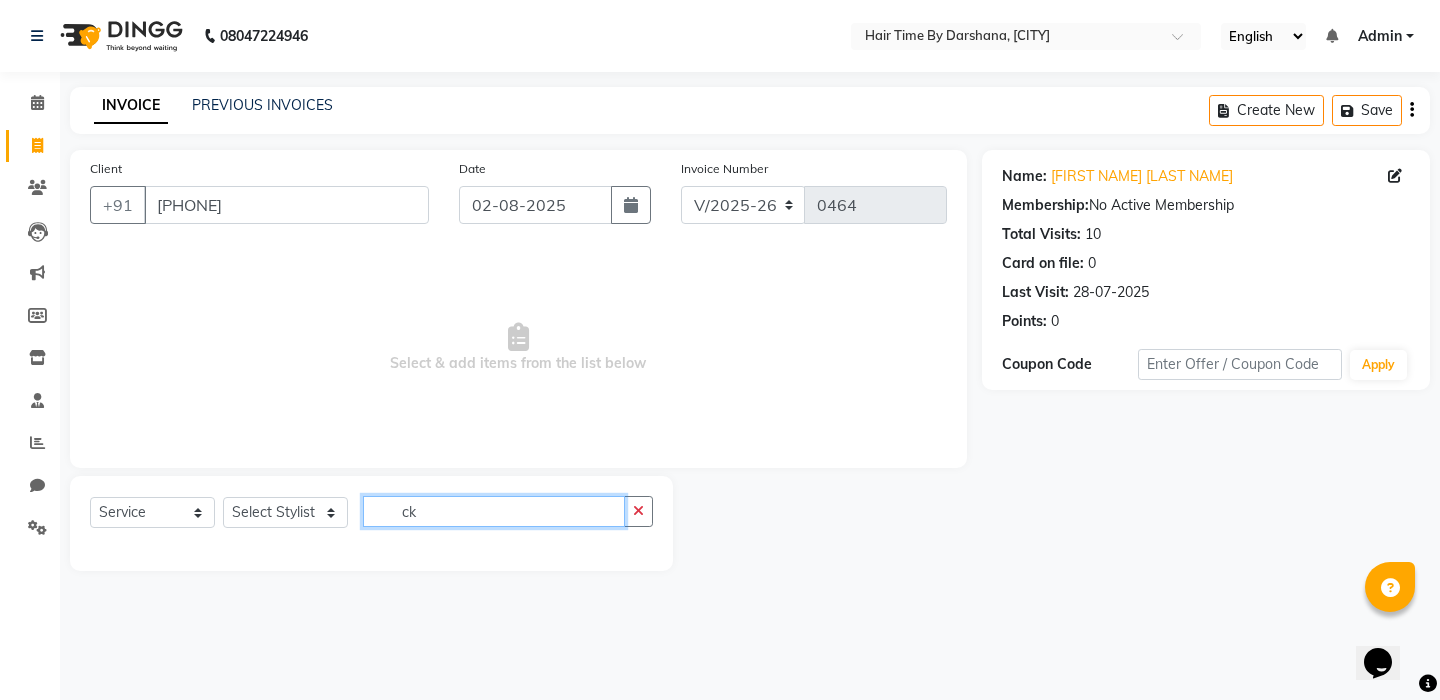 click on "ck" 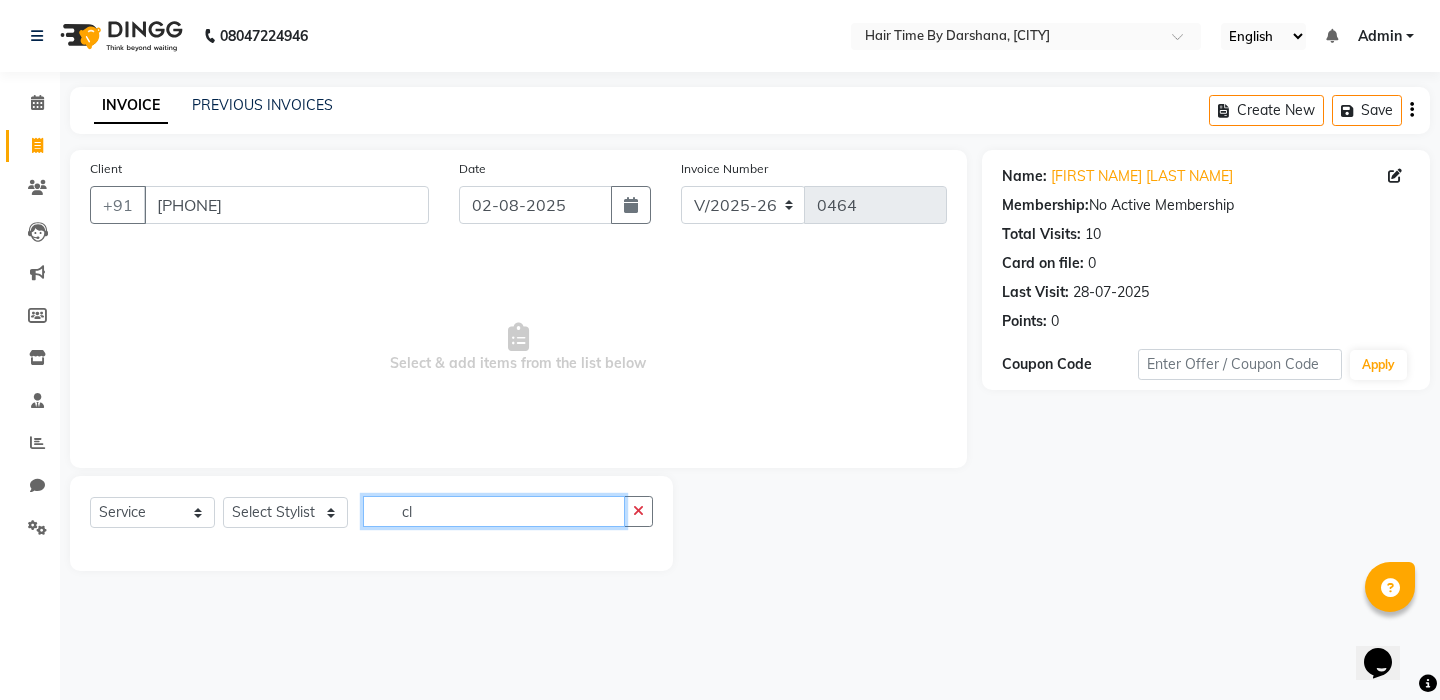 click on "cl" 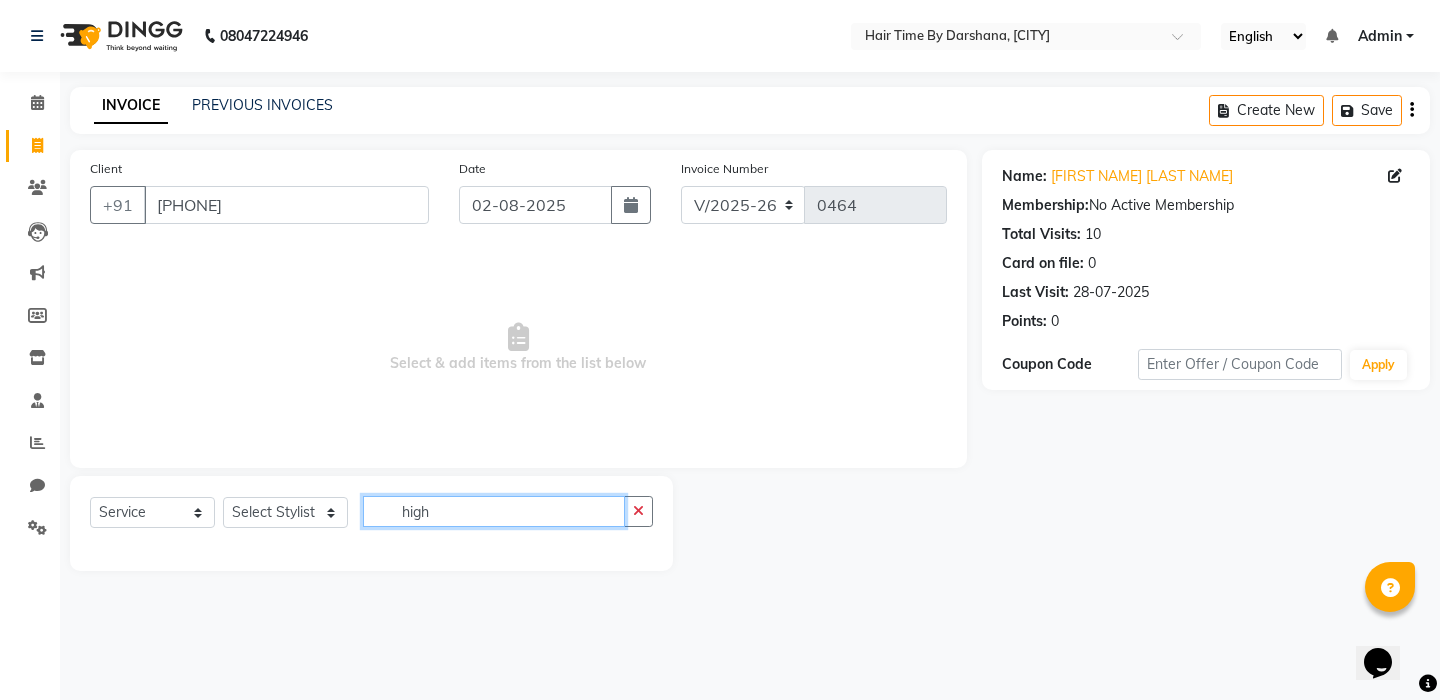 type on "high" 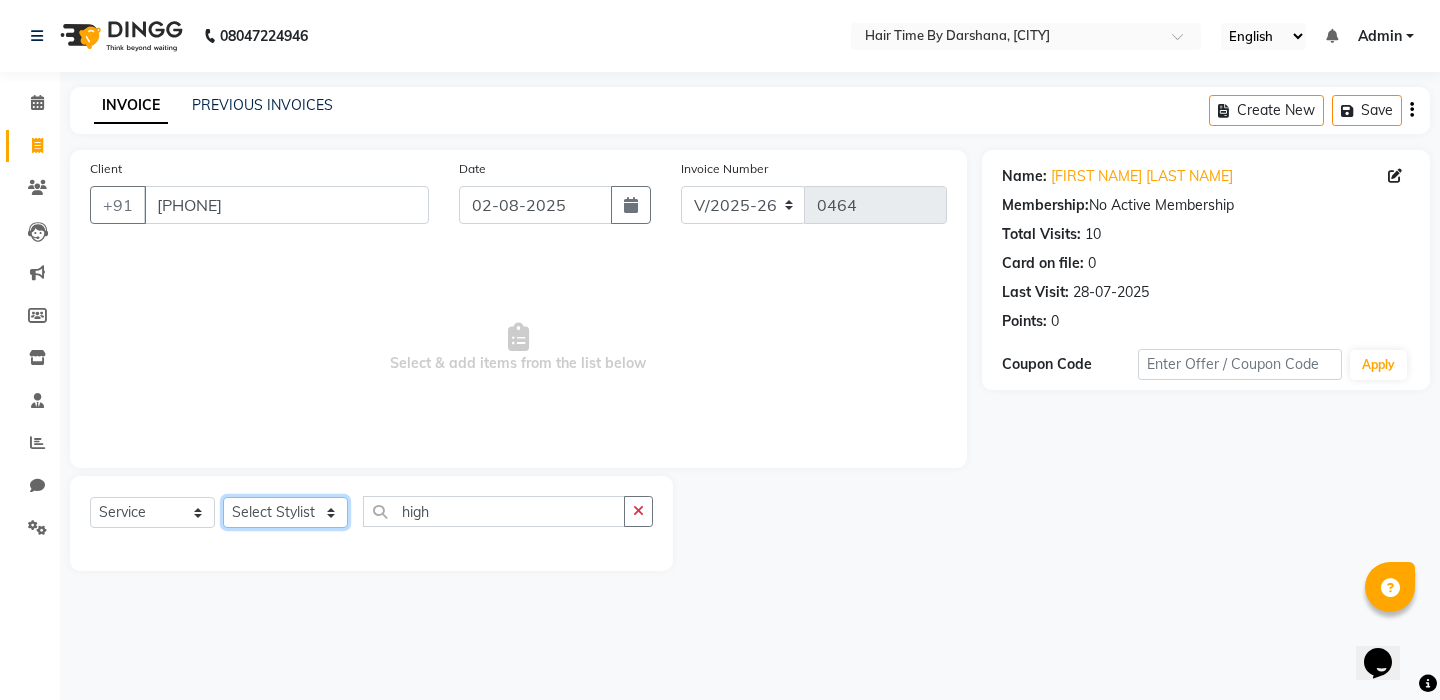 select on "75792" 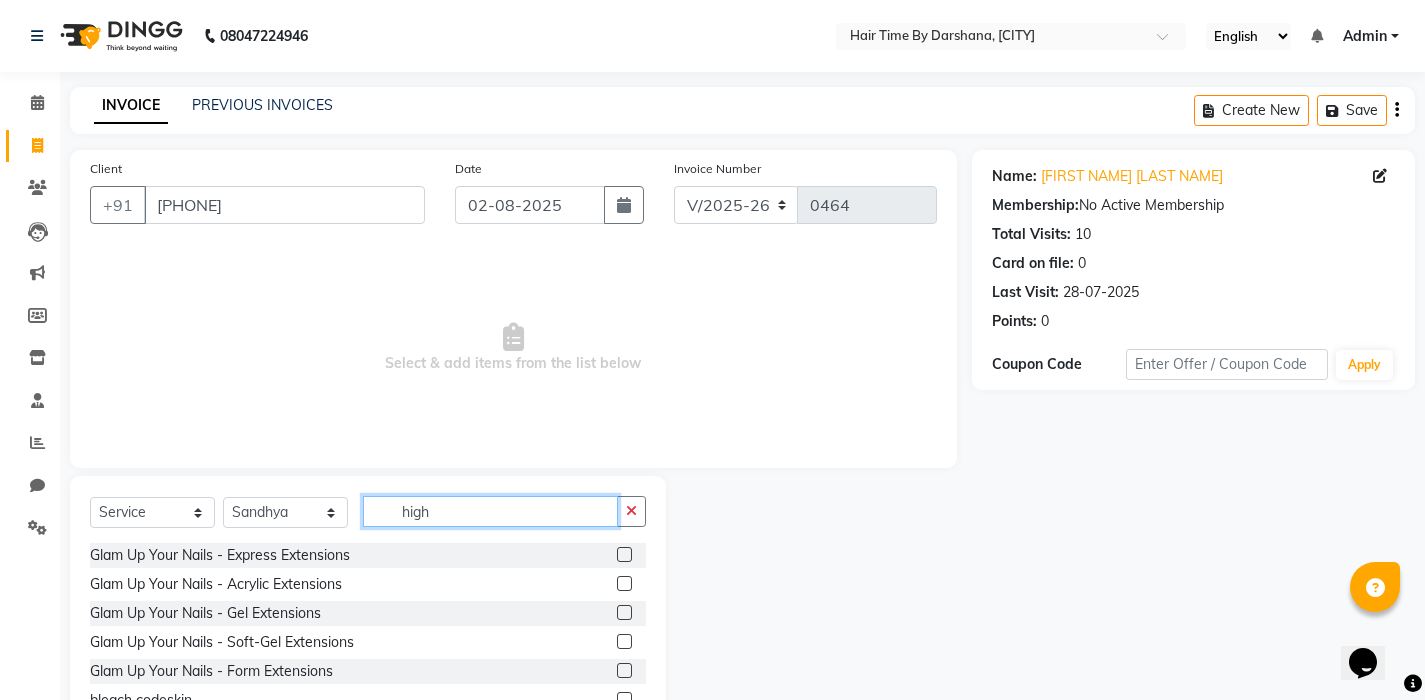 click on "high" 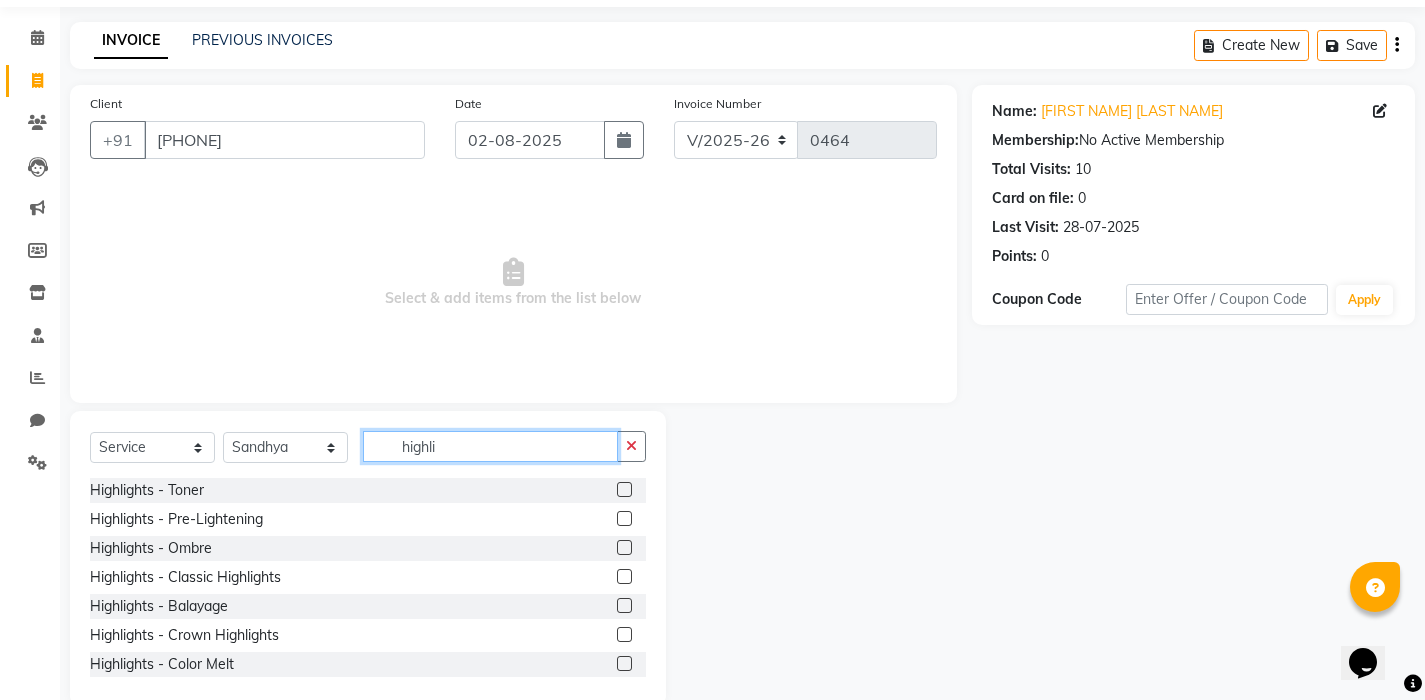 scroll, scrollTop: 78, scrollLeft: 0, axis: vertical 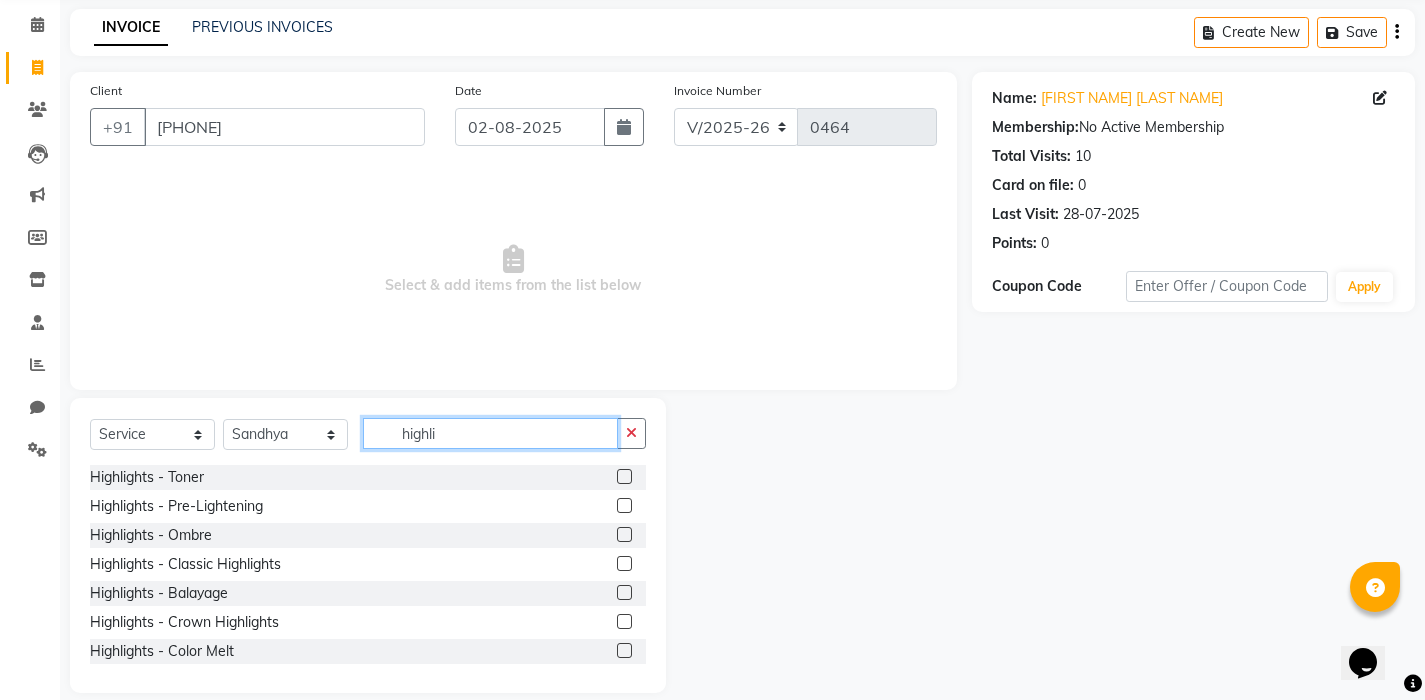 type on "highli" 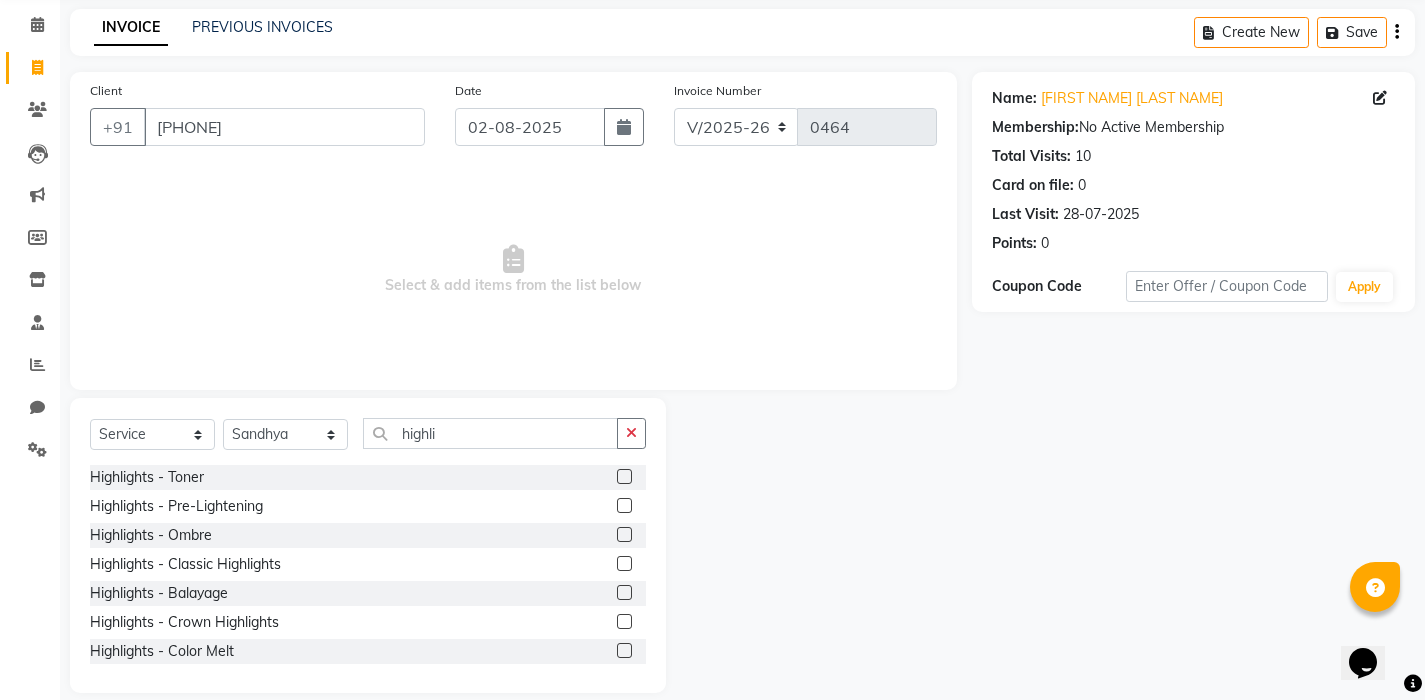click 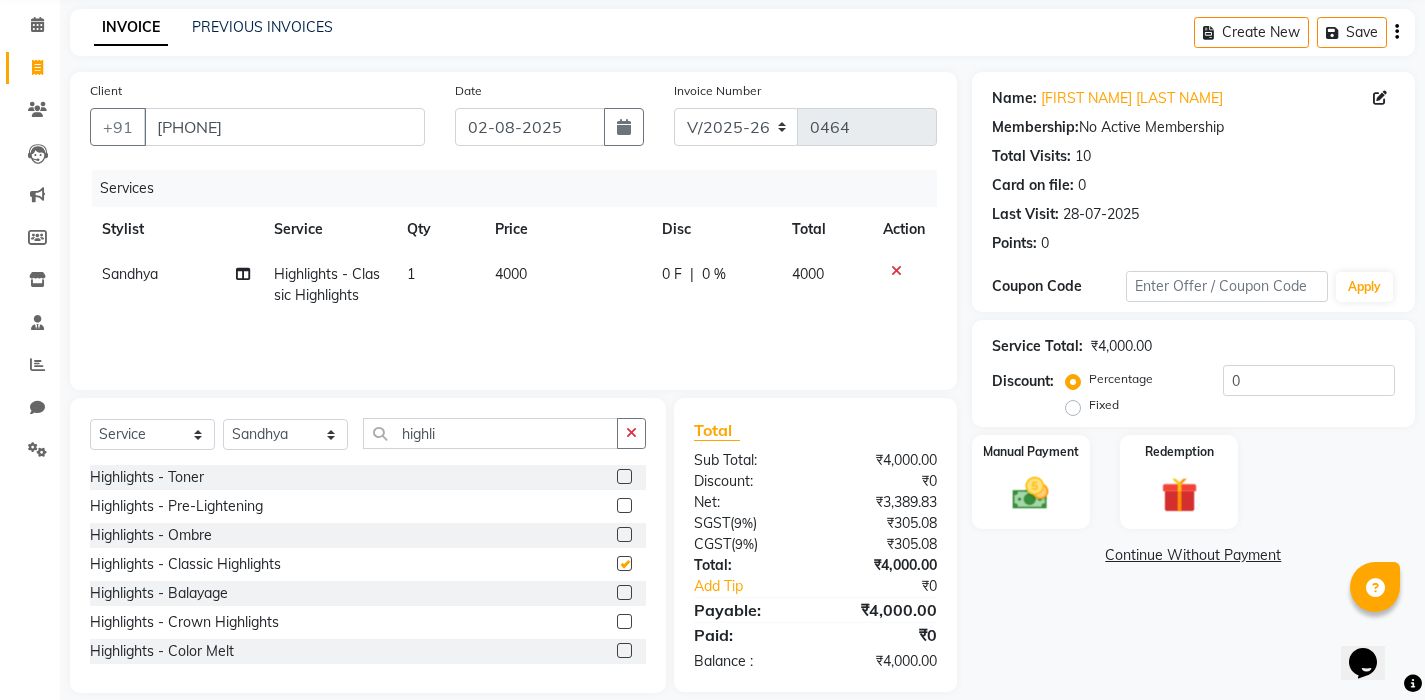 checkbox on "false" 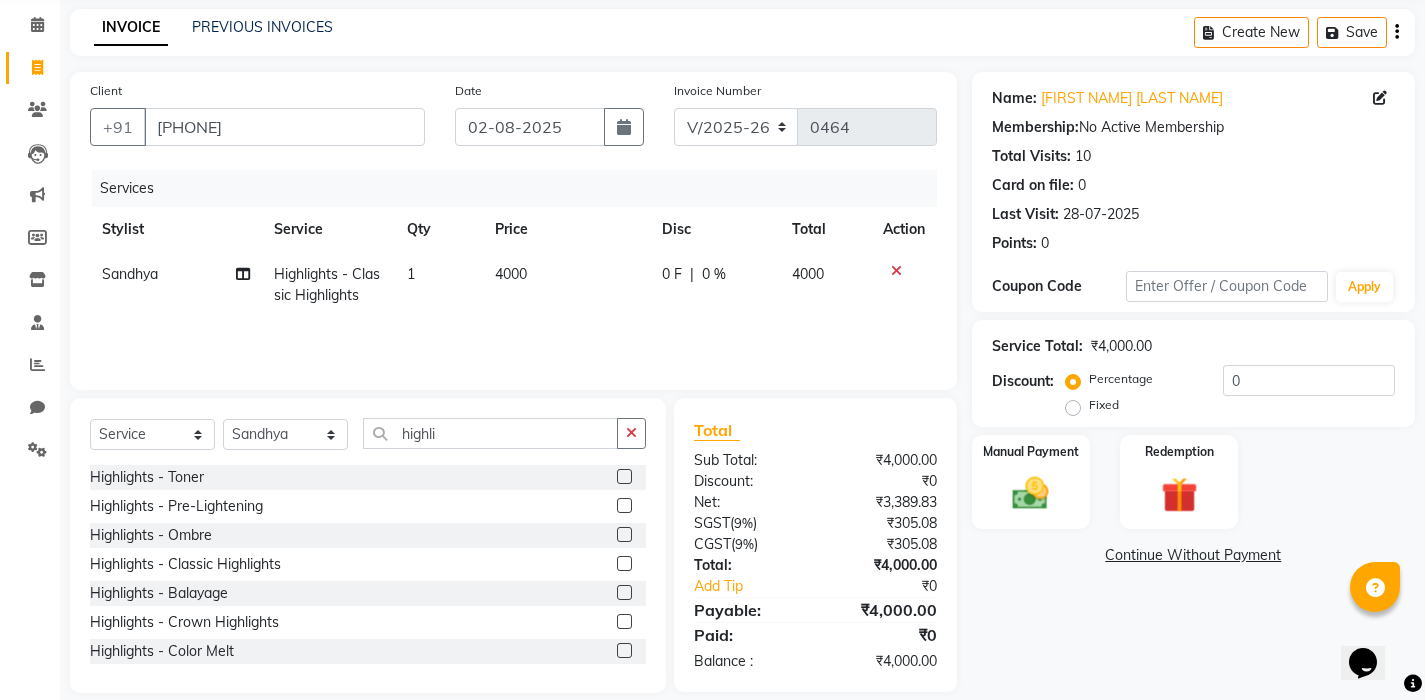 click on "4000" 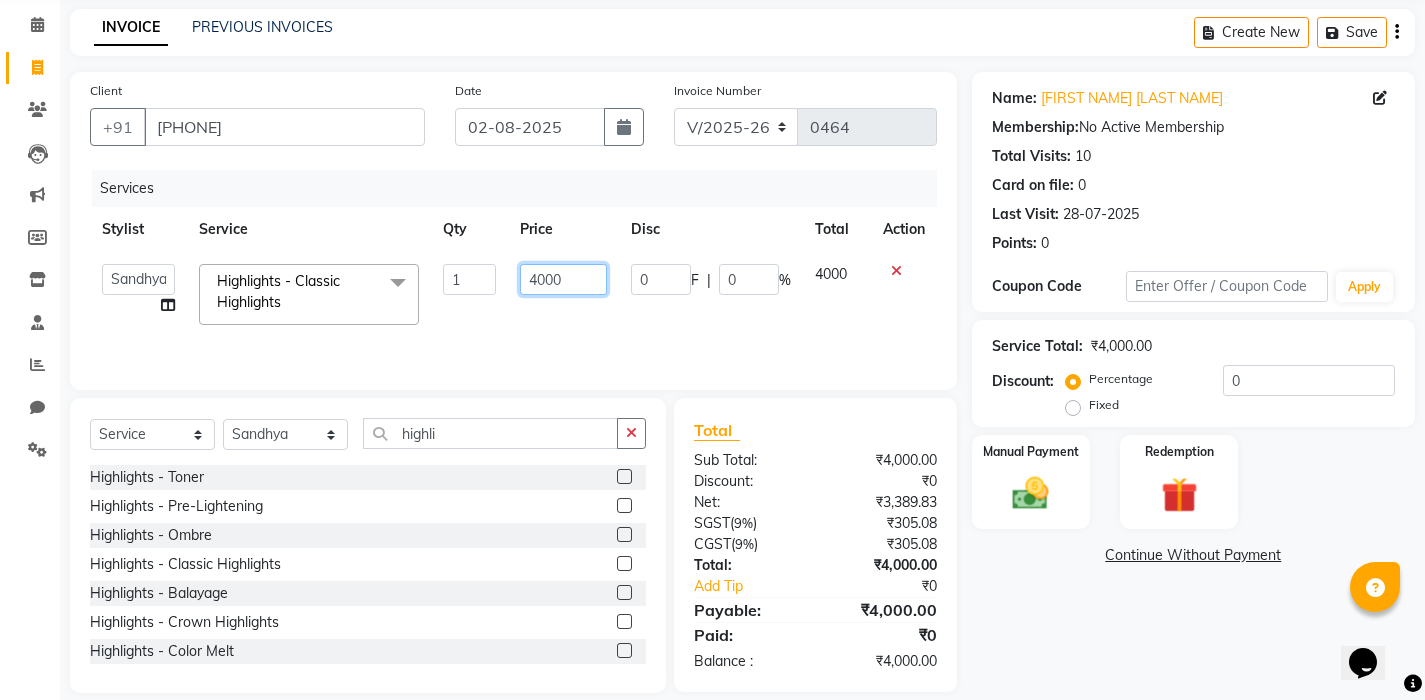 click on "4000" 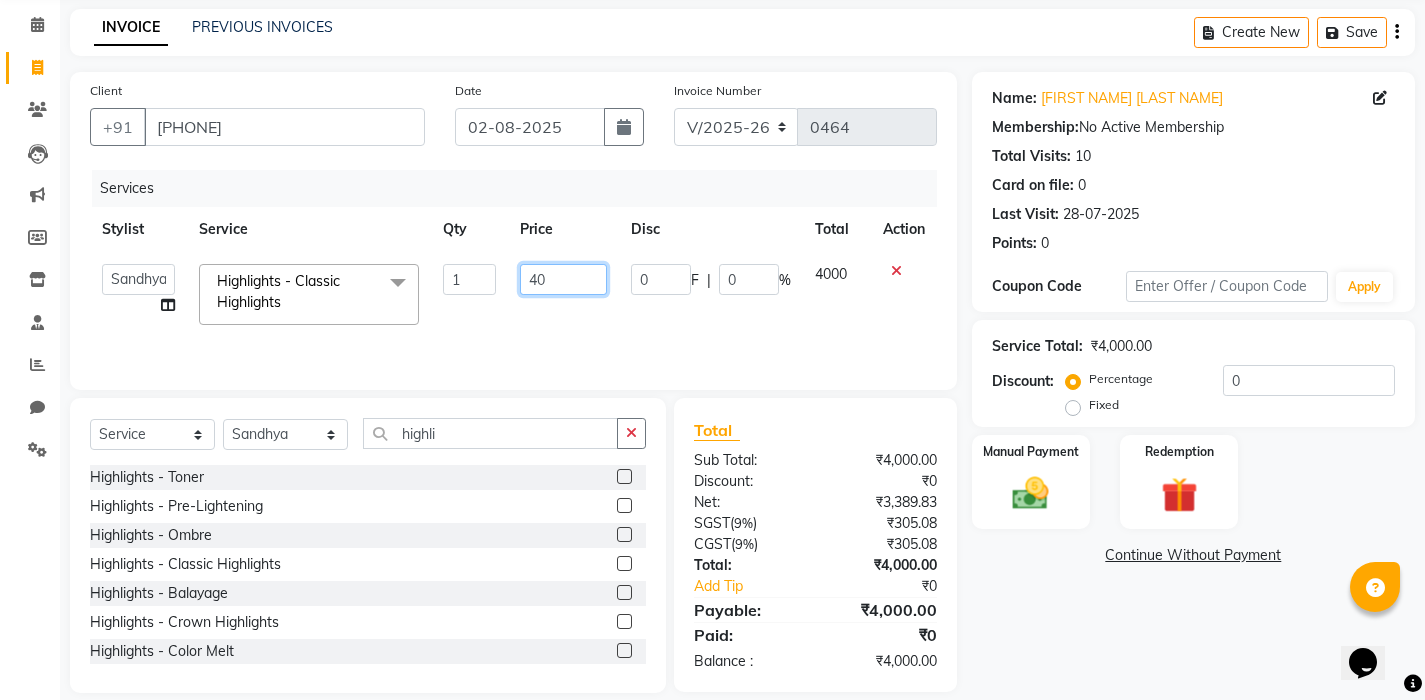 type on "4" 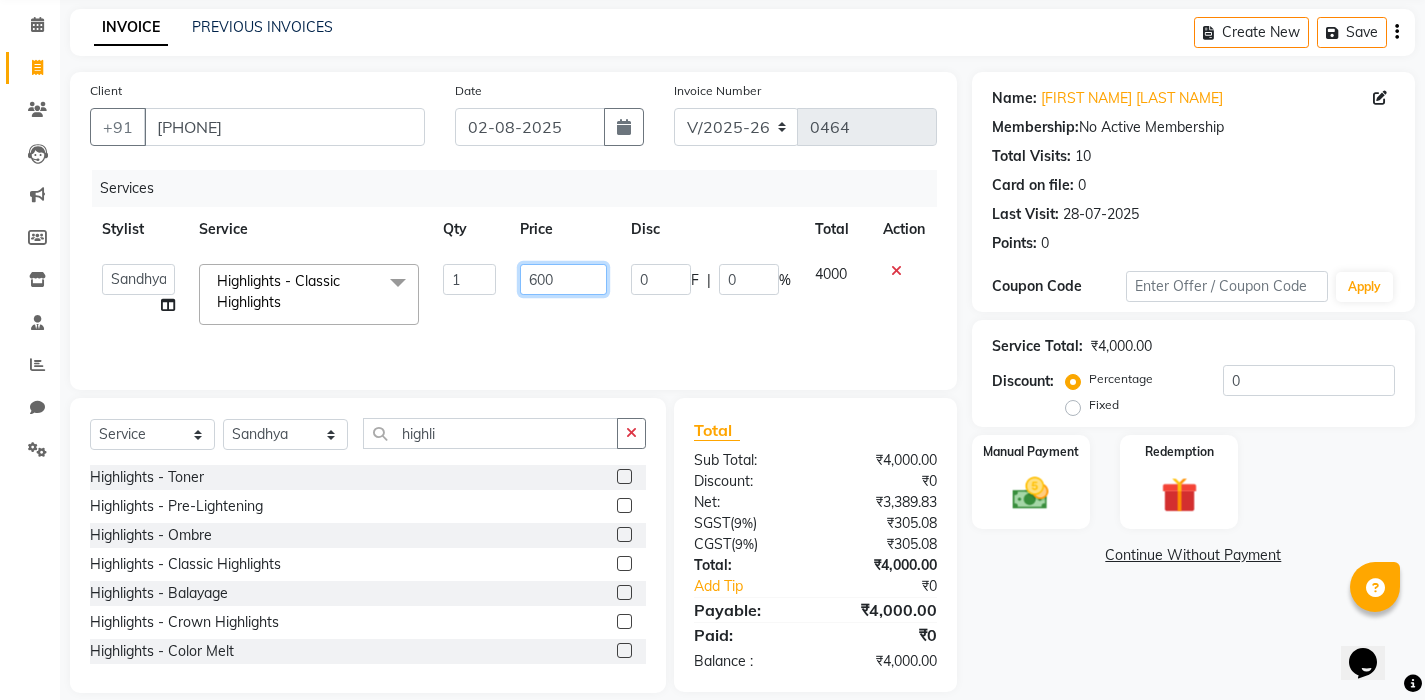 type on "6000" 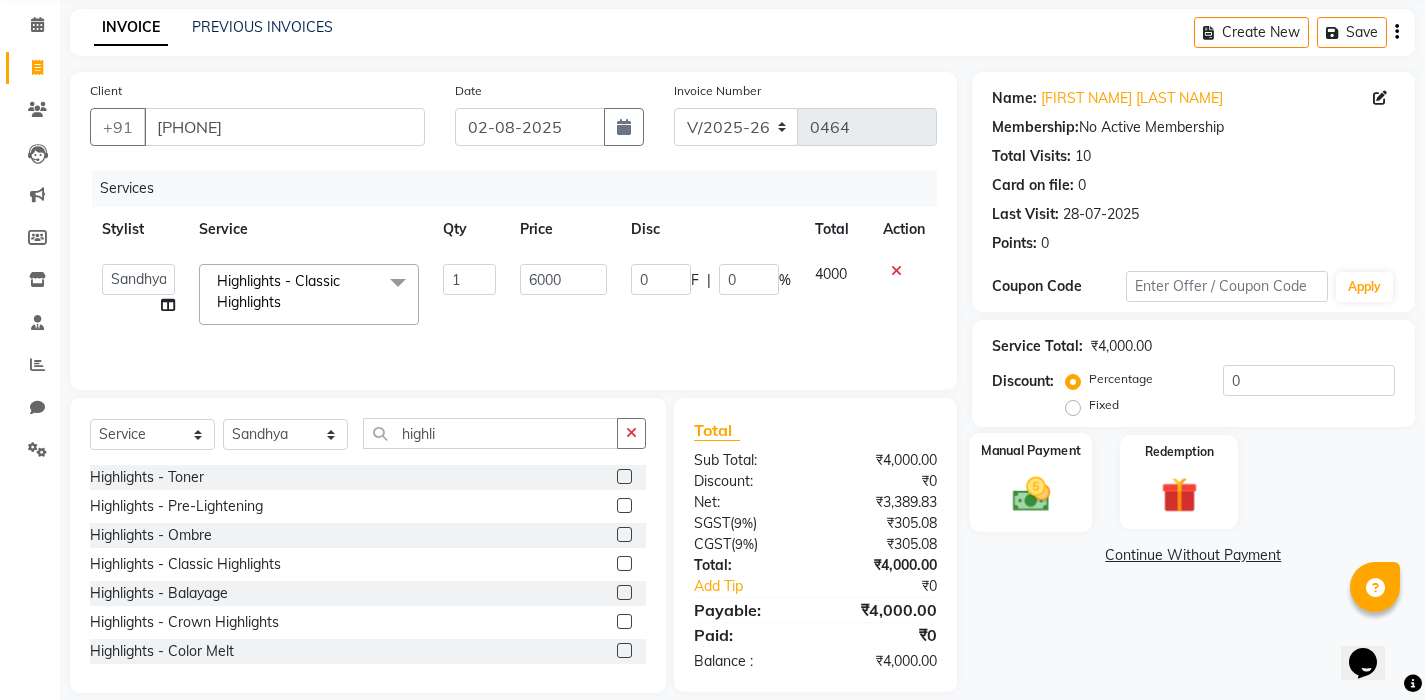 click 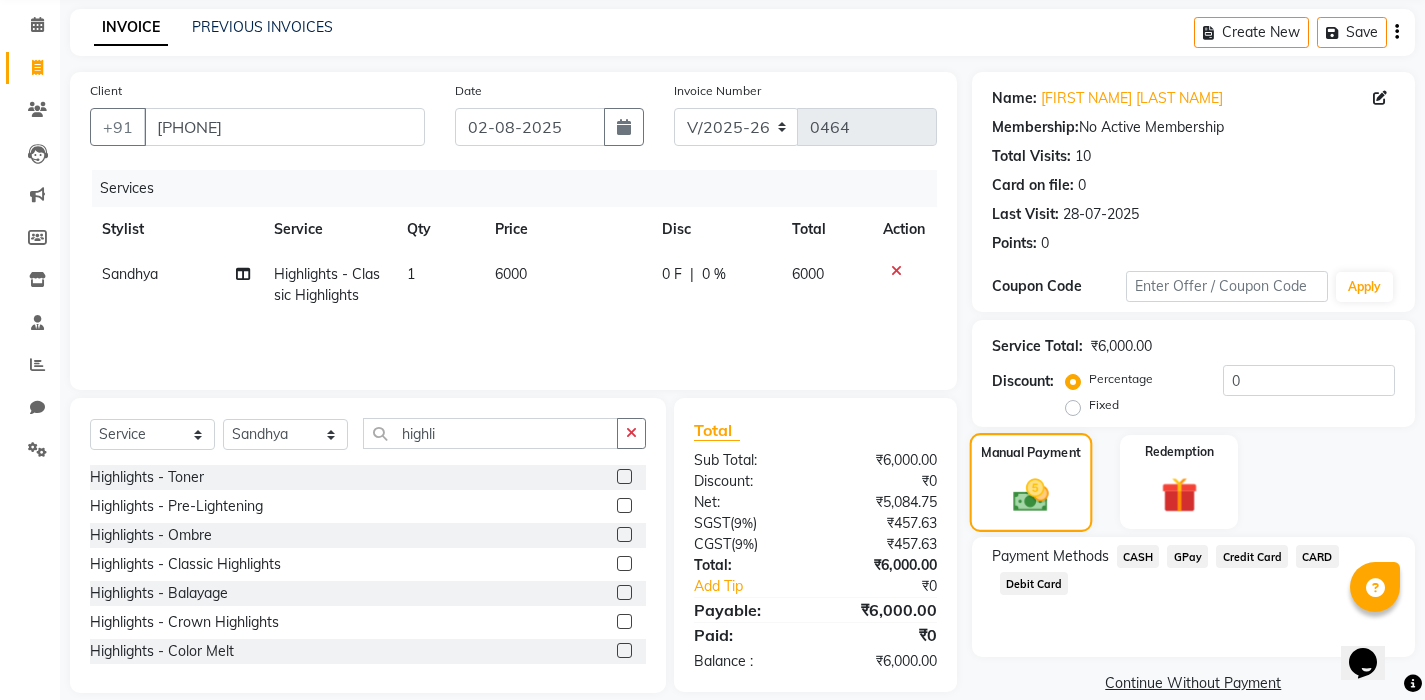 click 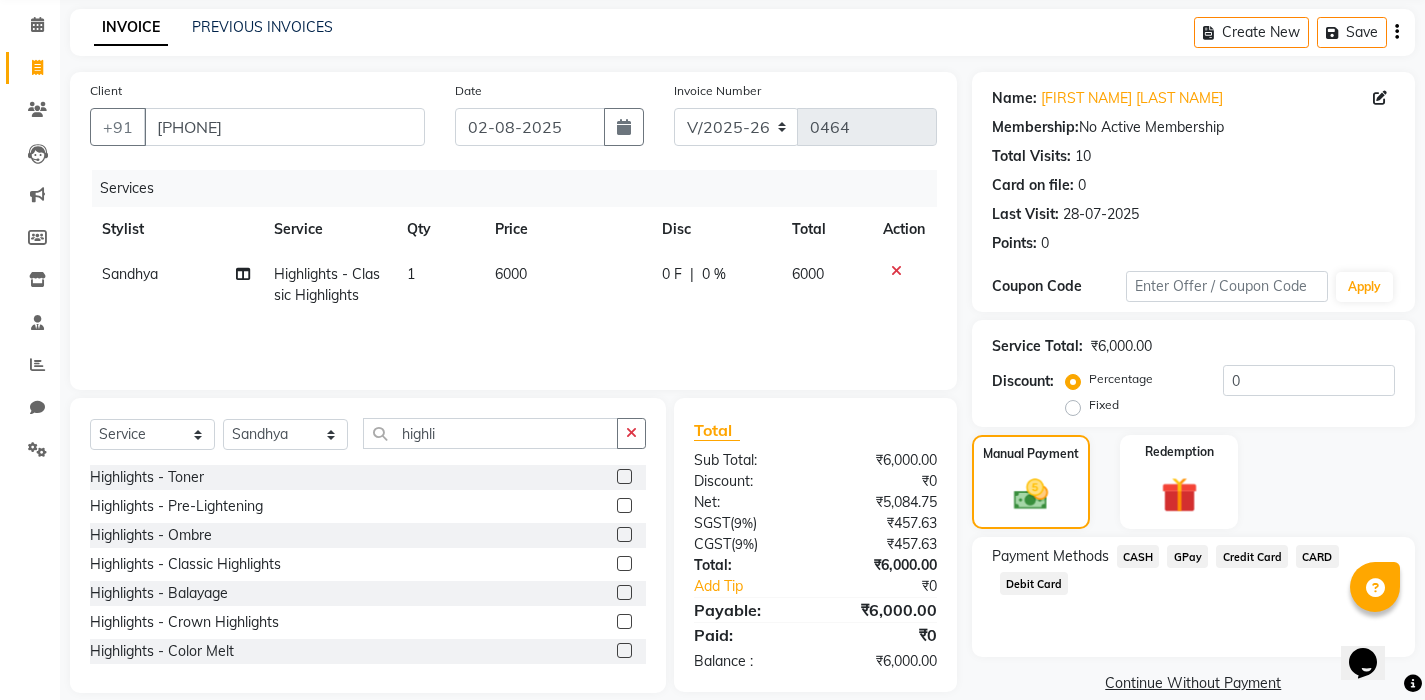 click on "GPay" 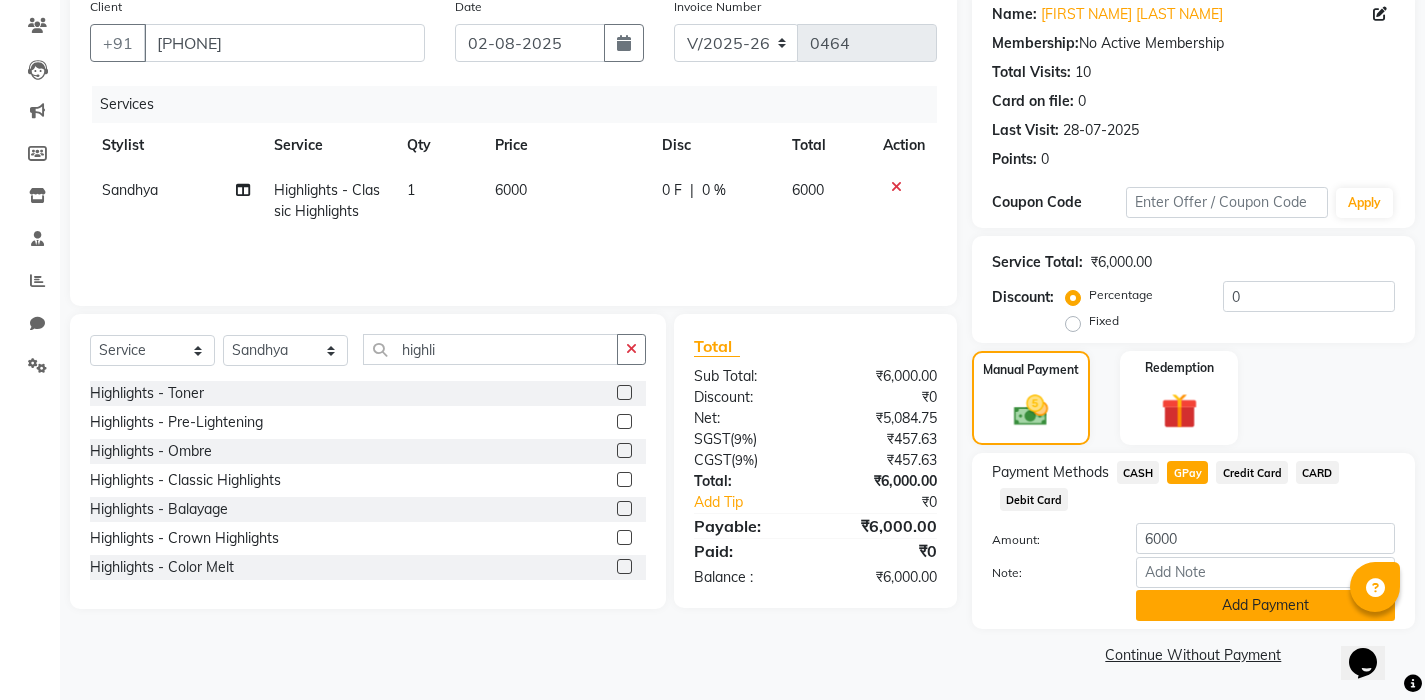scroll, scrollTop: 161, scrollLeft: 0, axis: vertical 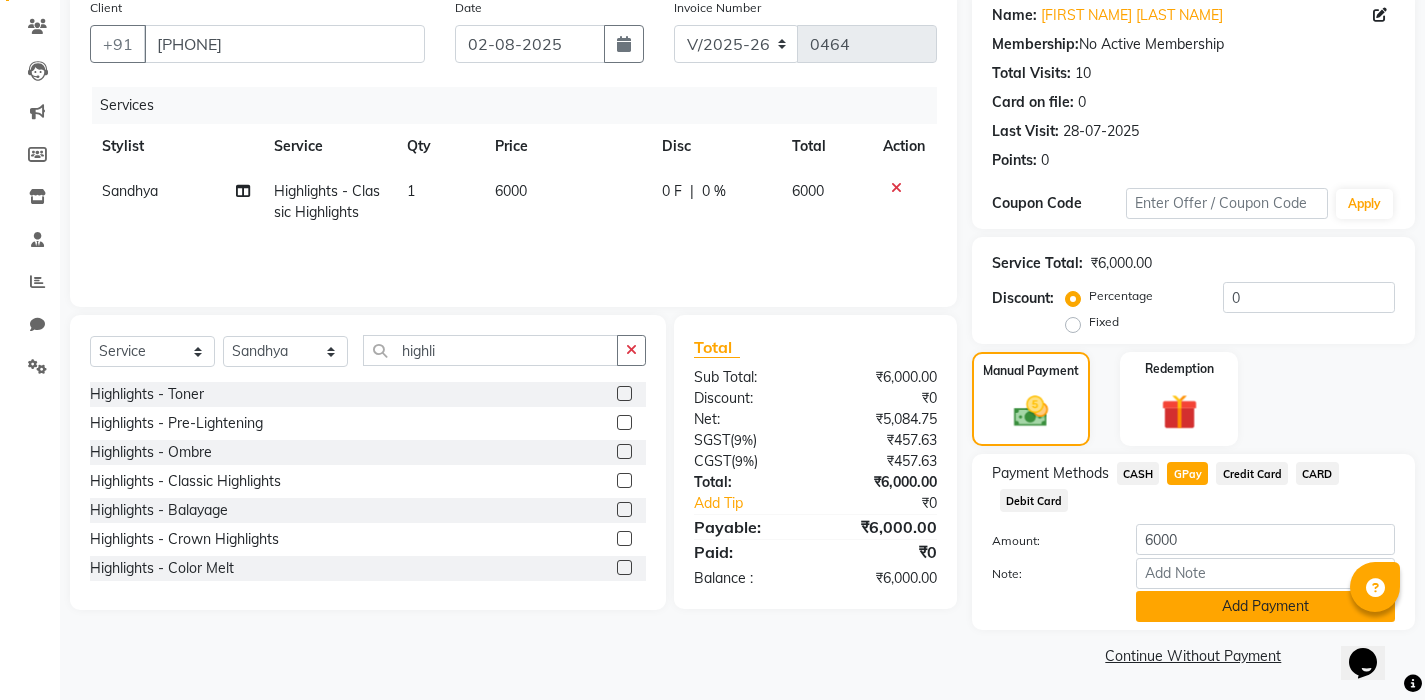 click on "Add Payment" 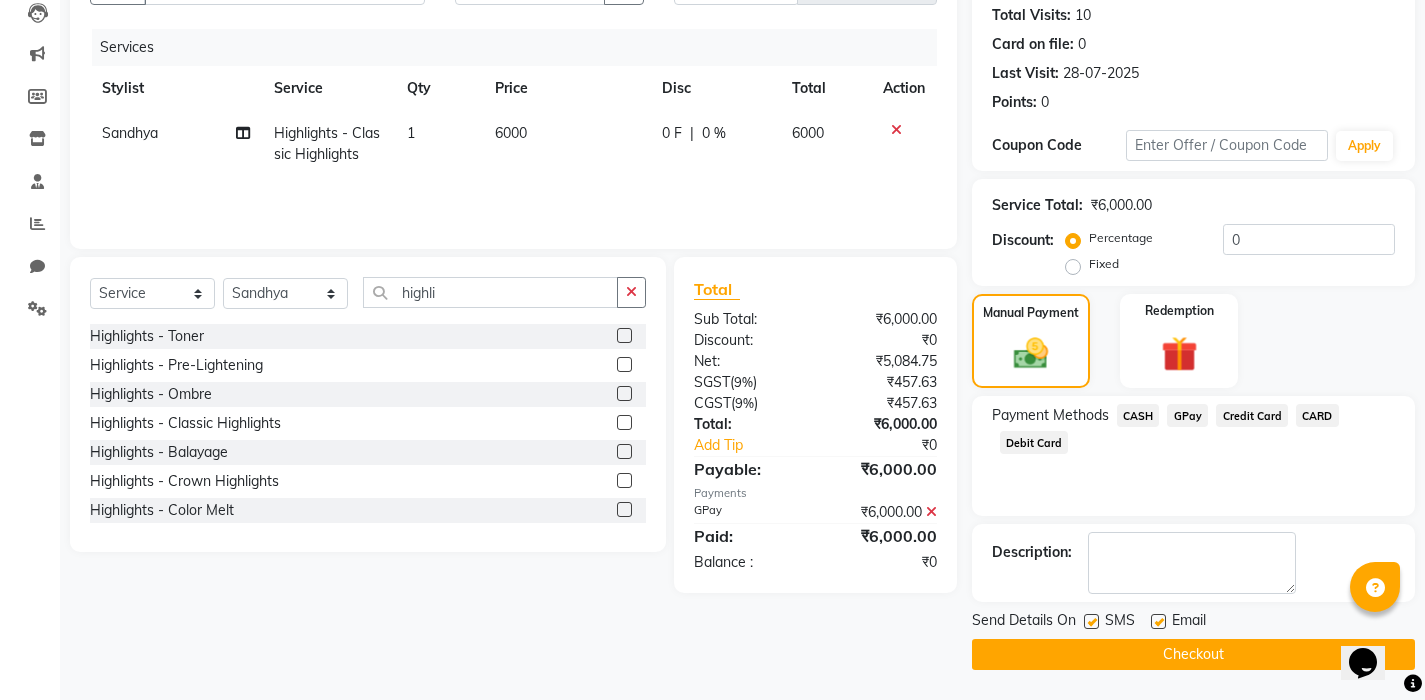 scroll, scrollTop: 219, scrollLeft: 0, axis: vertical 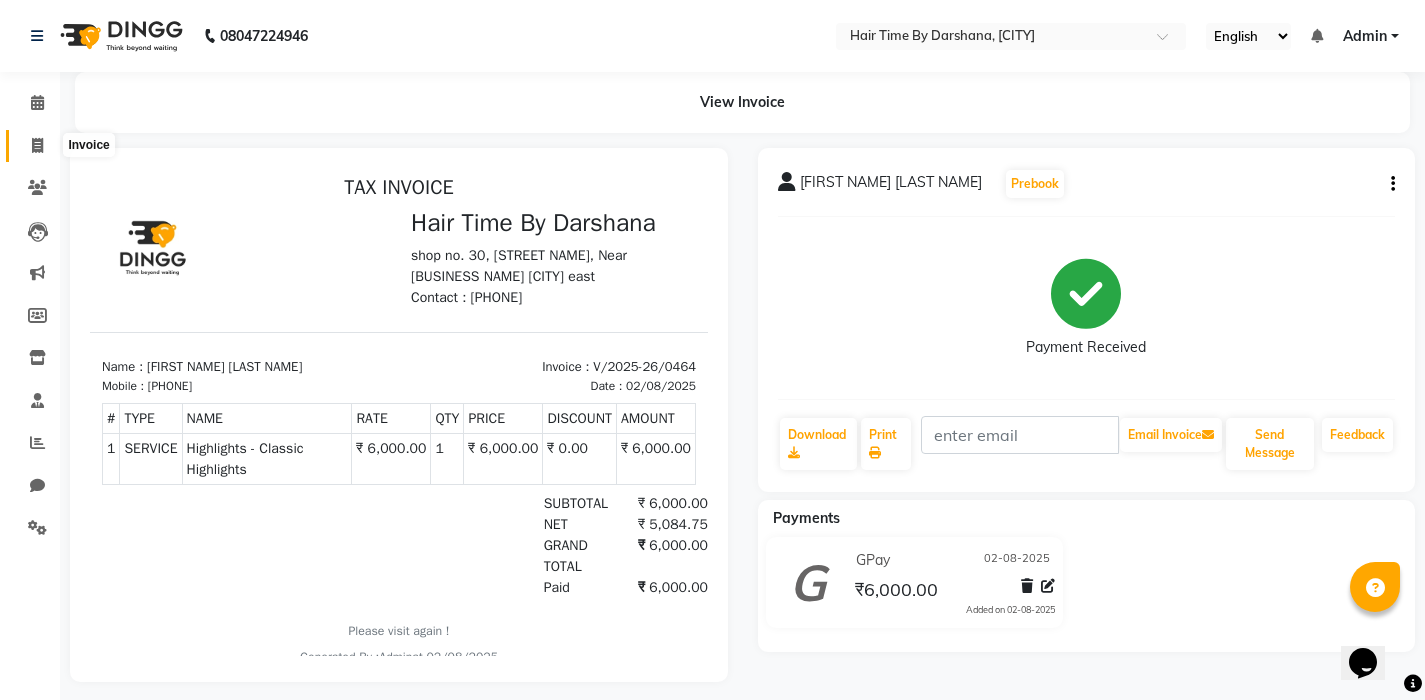 click 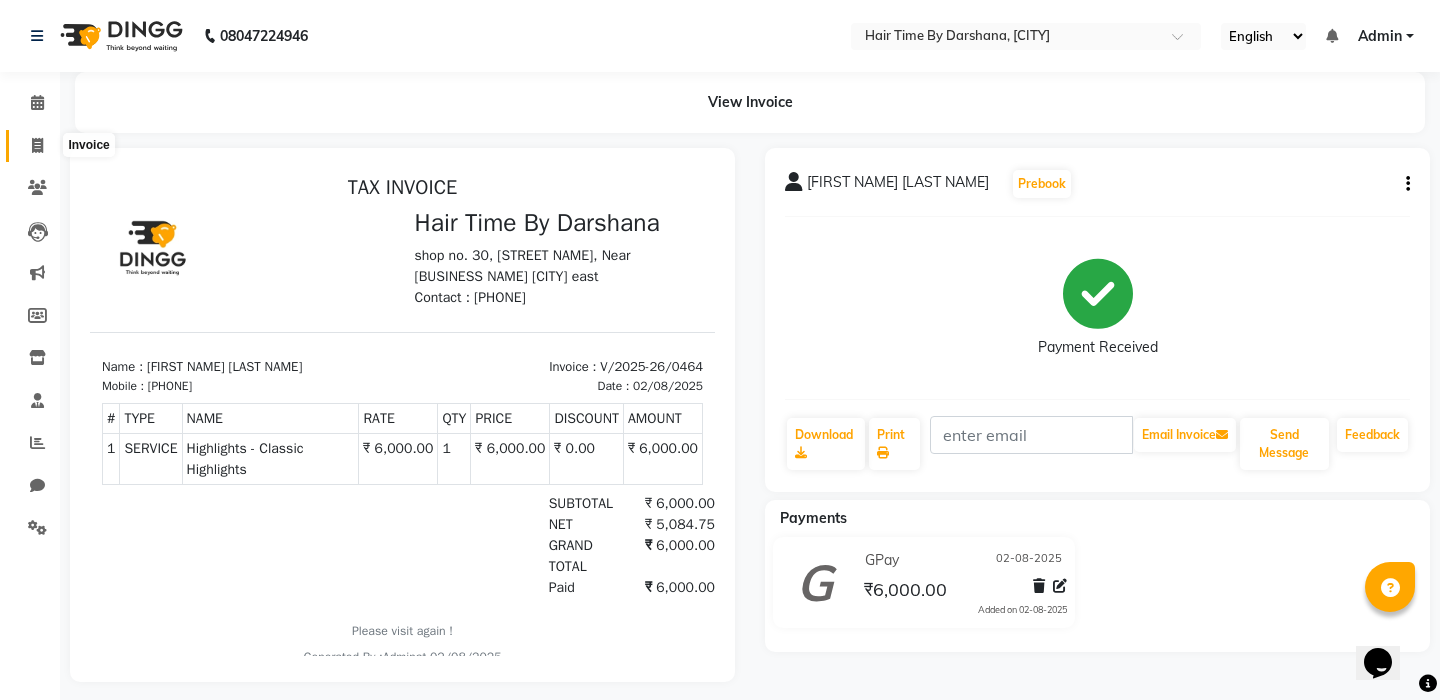 select on "service" 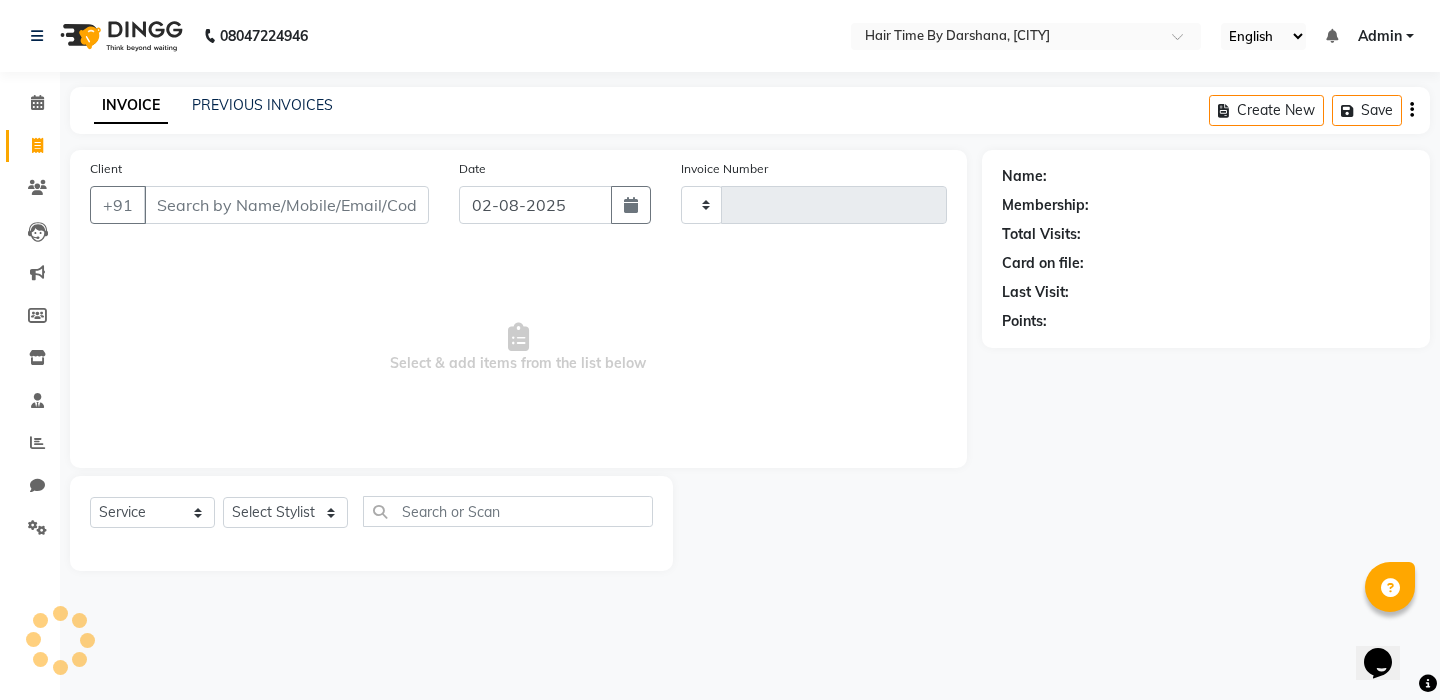 type on "0465" 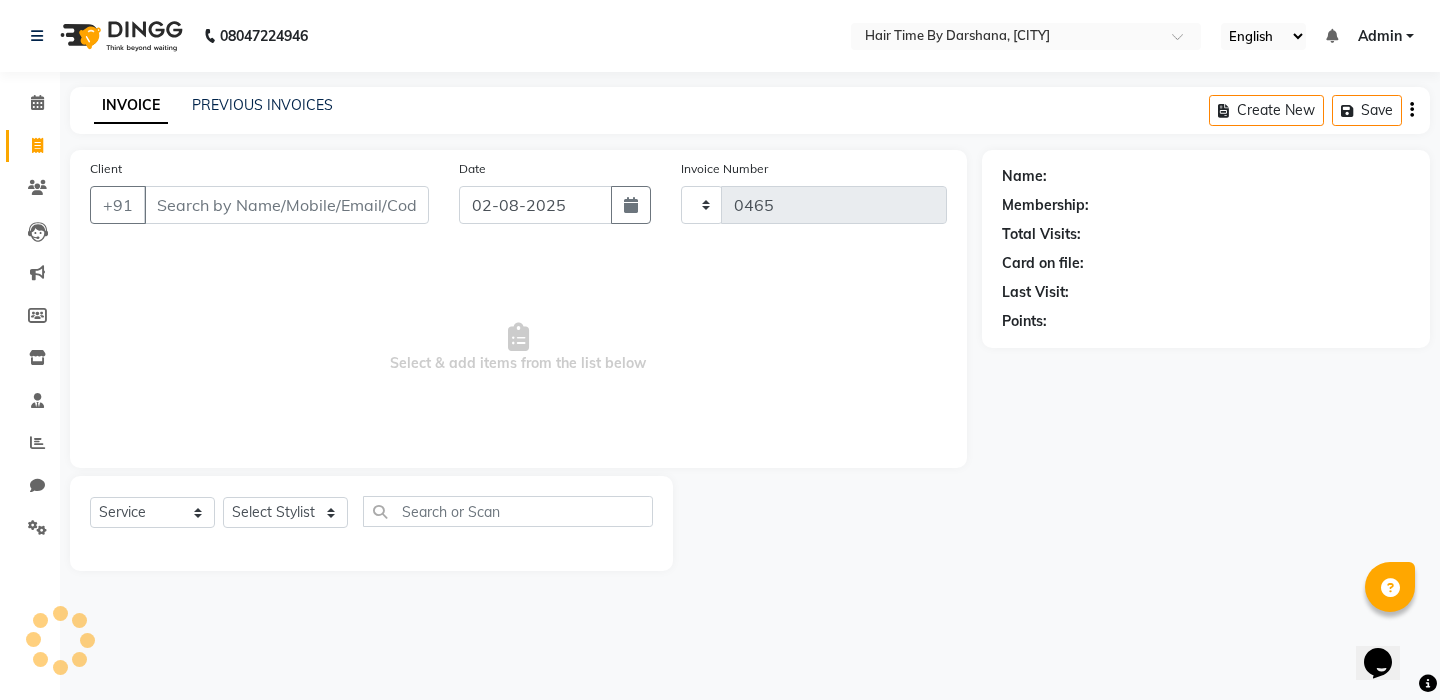 select on "8131" 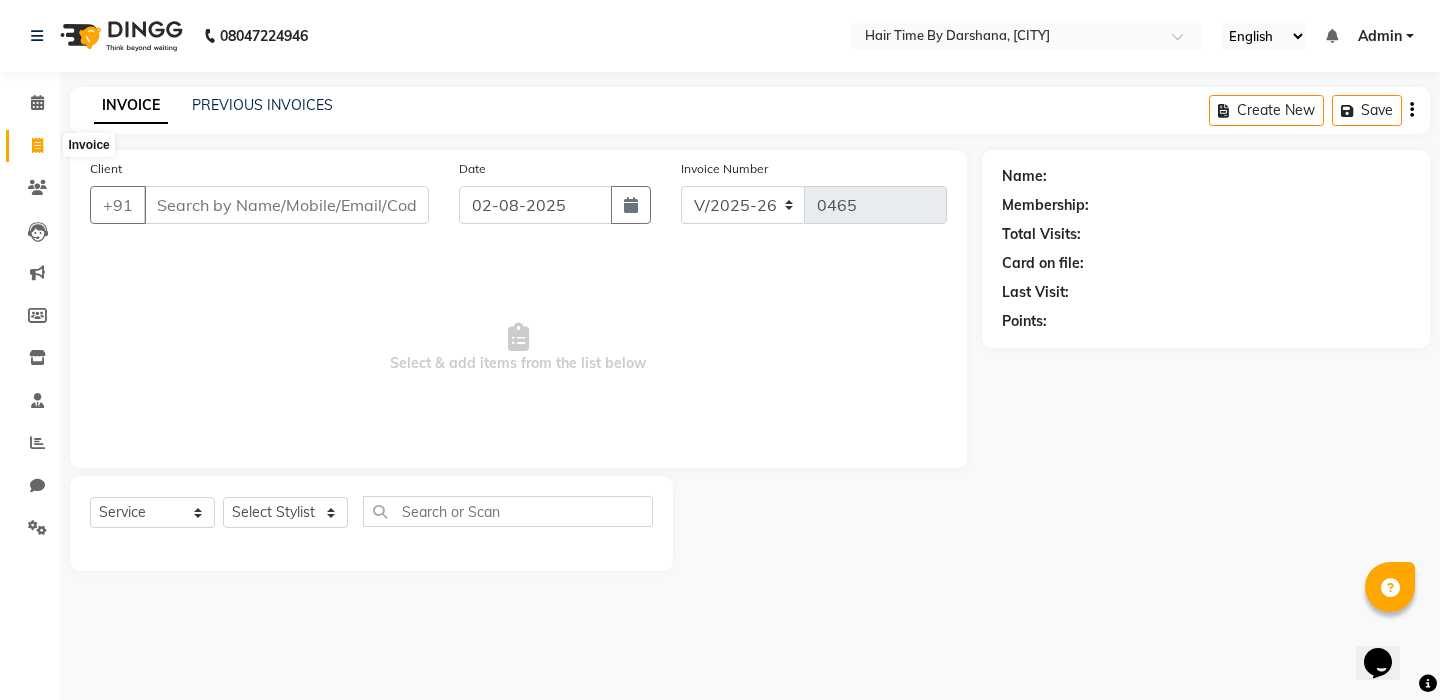 click 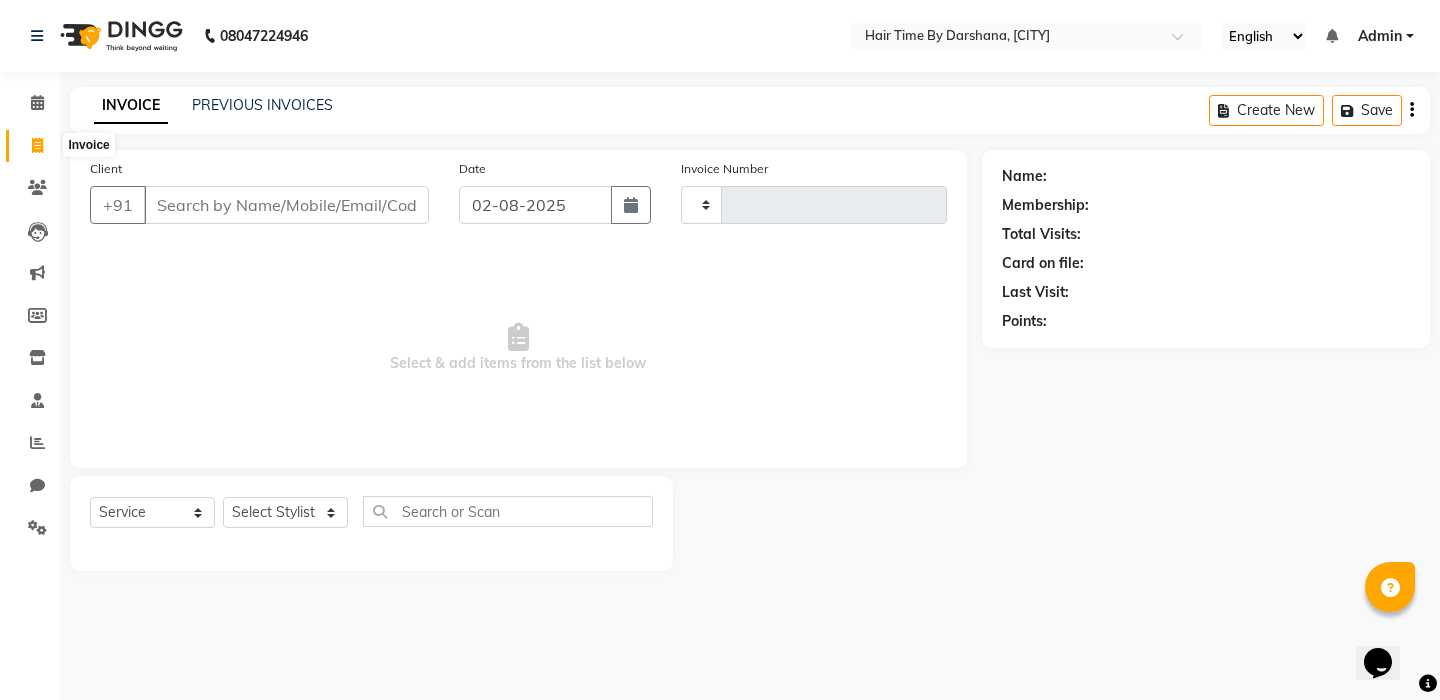 type on "0465" 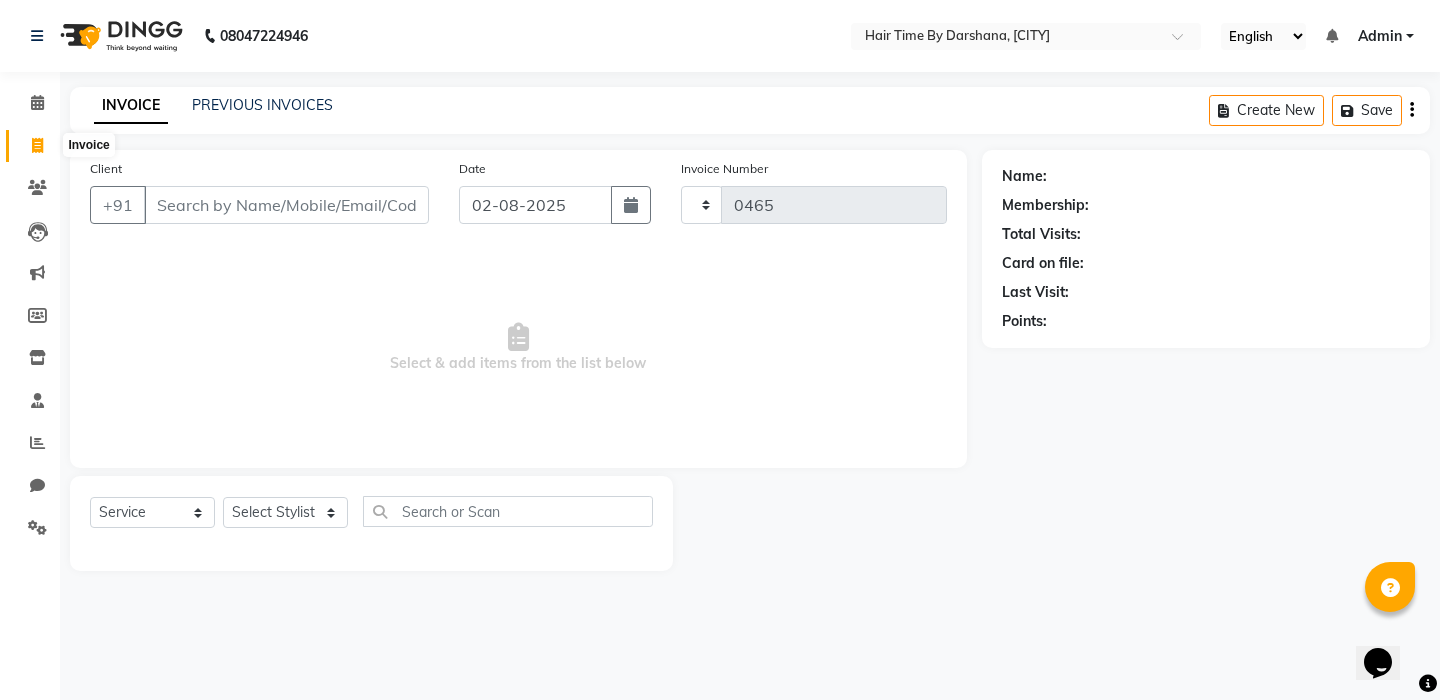 select on "8131" 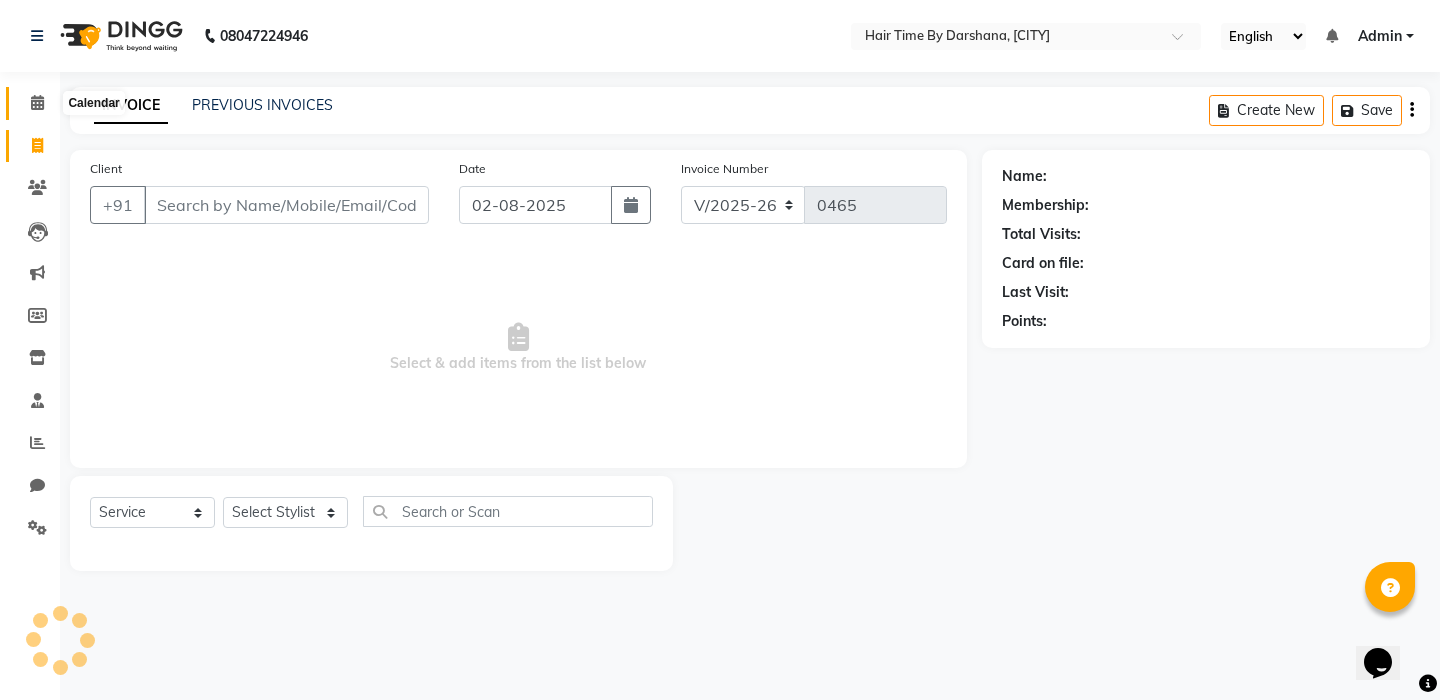 click 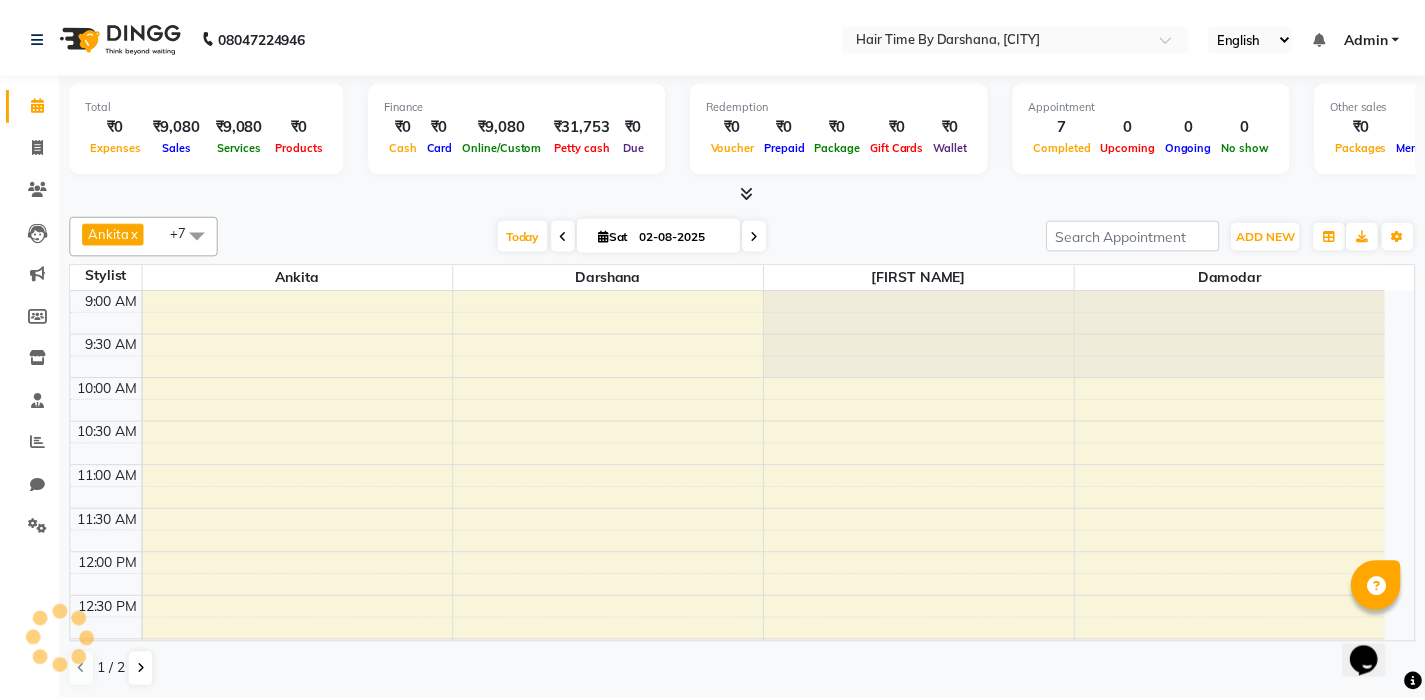 scroll, scrollTop: 841, scrollLeft: 0, axis: vertical 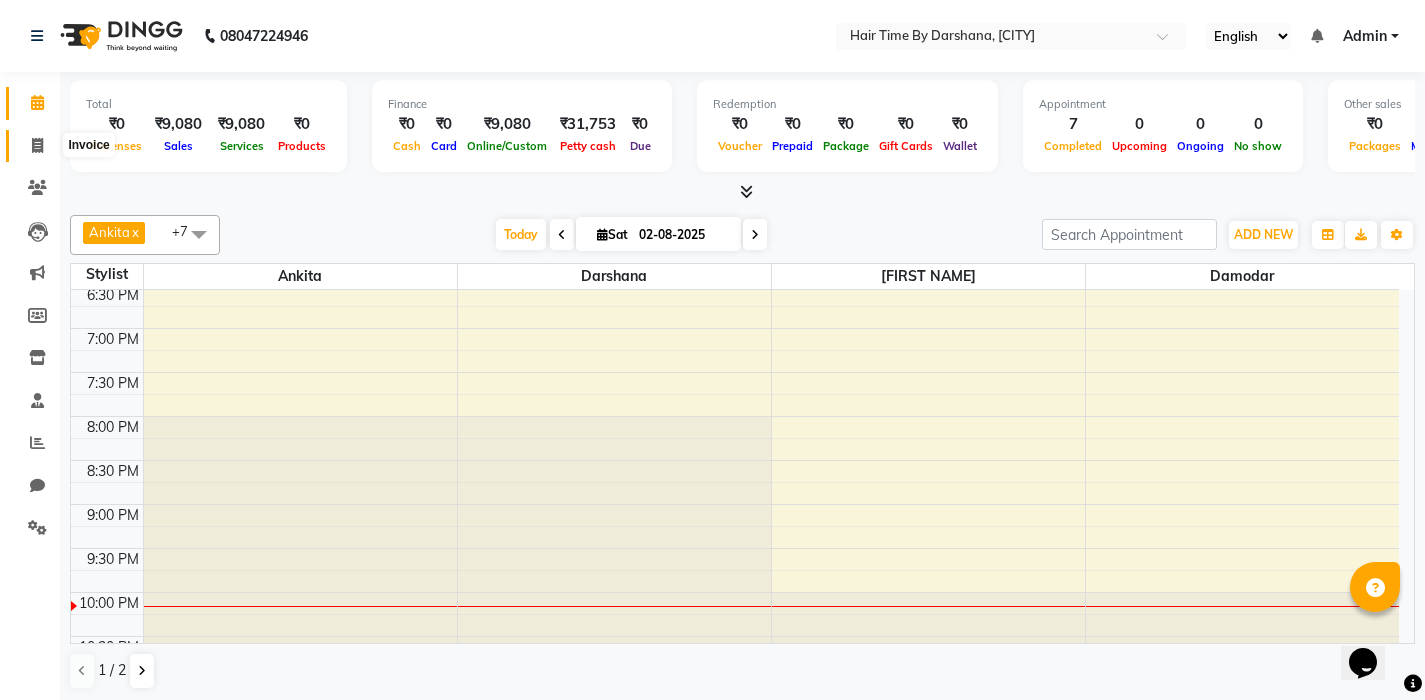 click 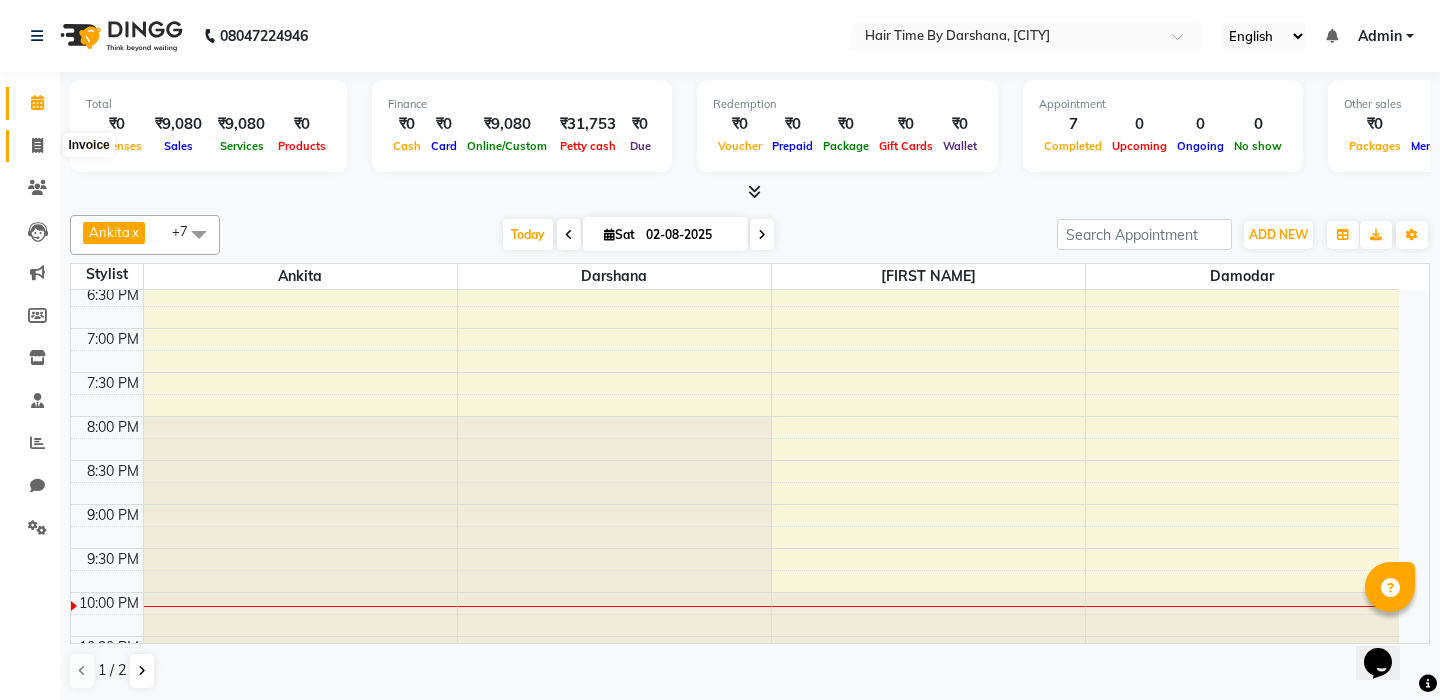 select on "8131" 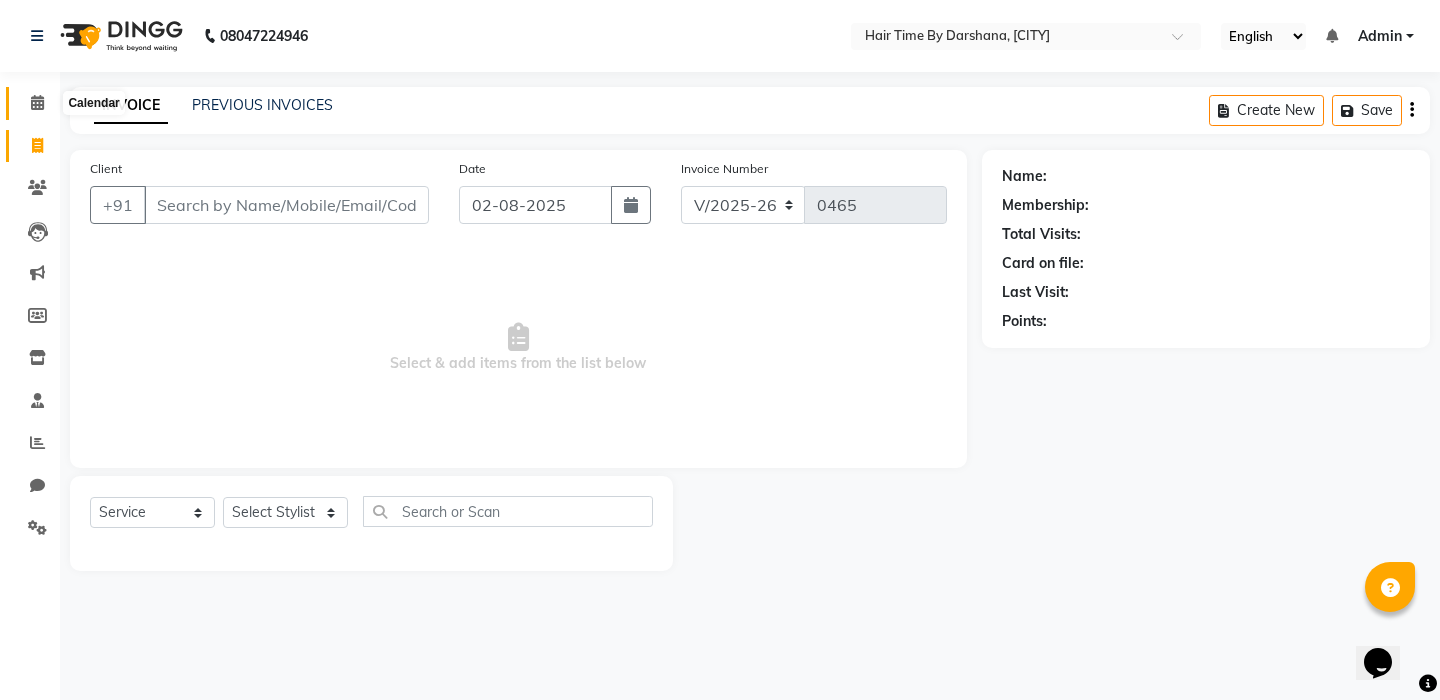 click 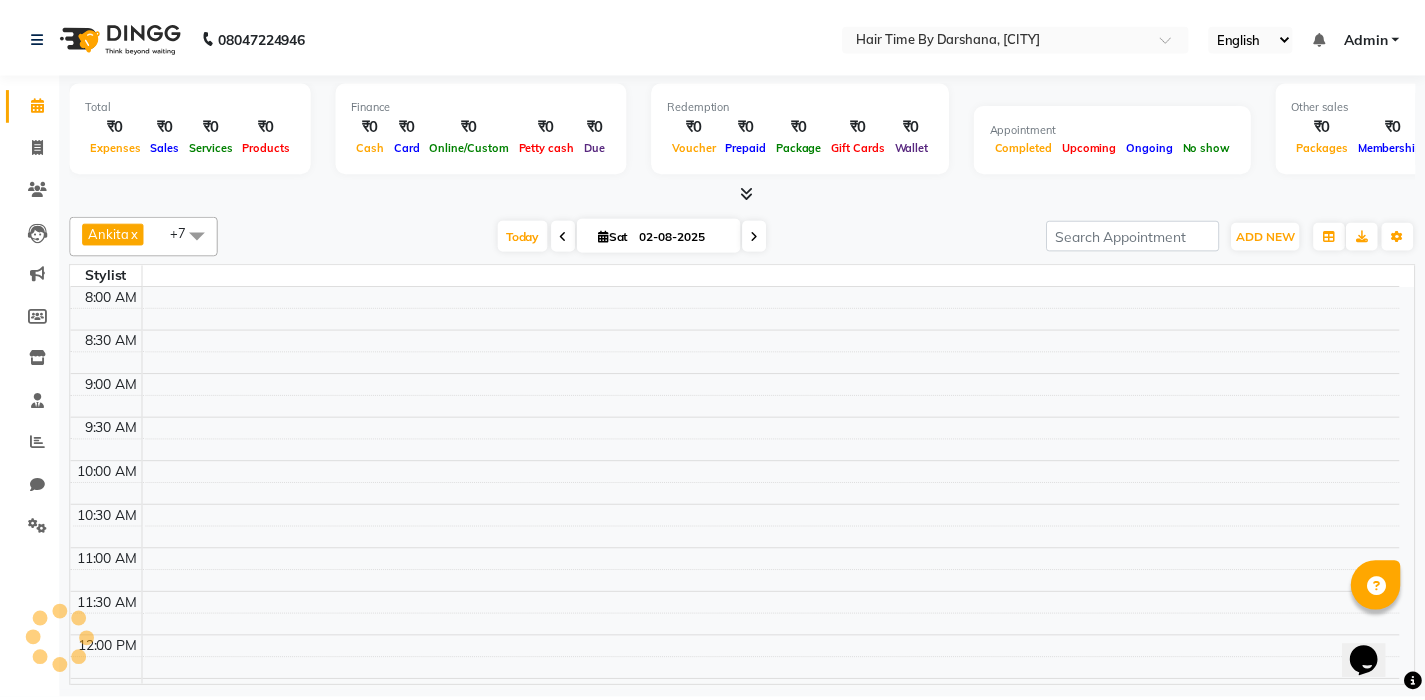 scroll, scrollTop: 841, scrollLeft: 0, axis: vertical 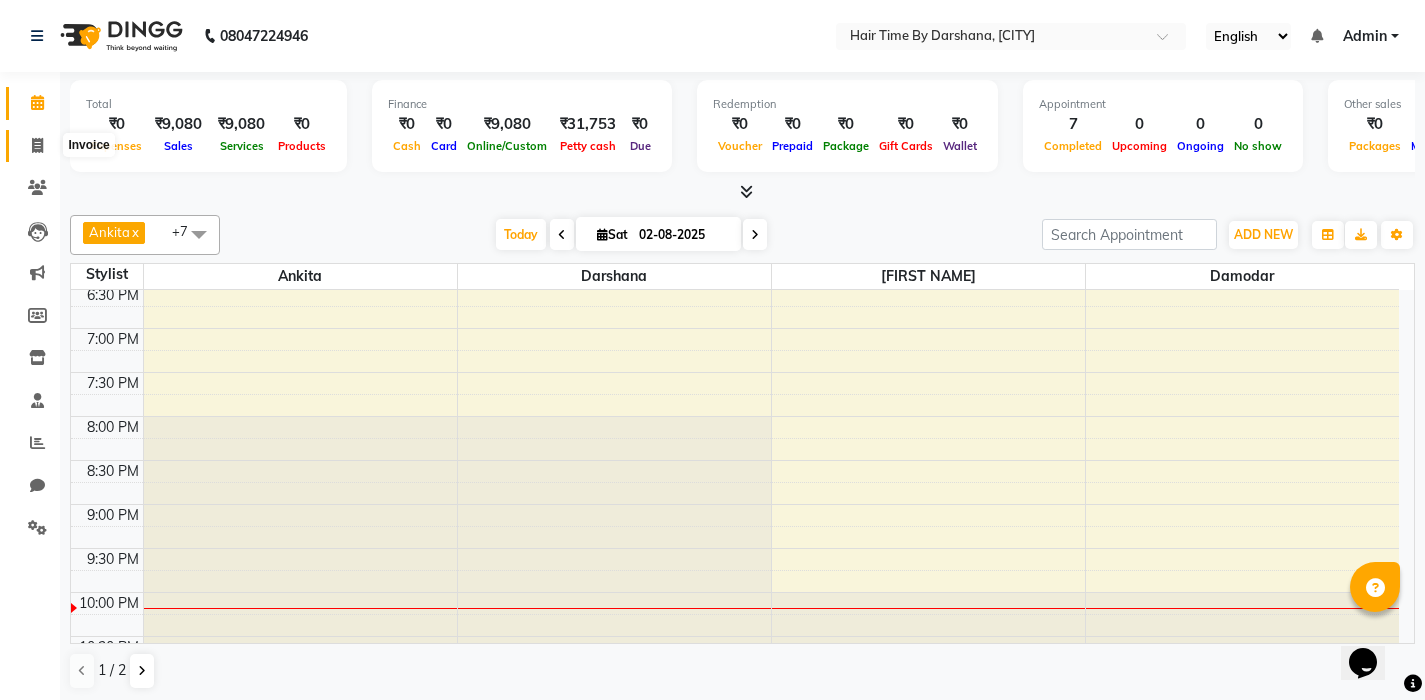 click 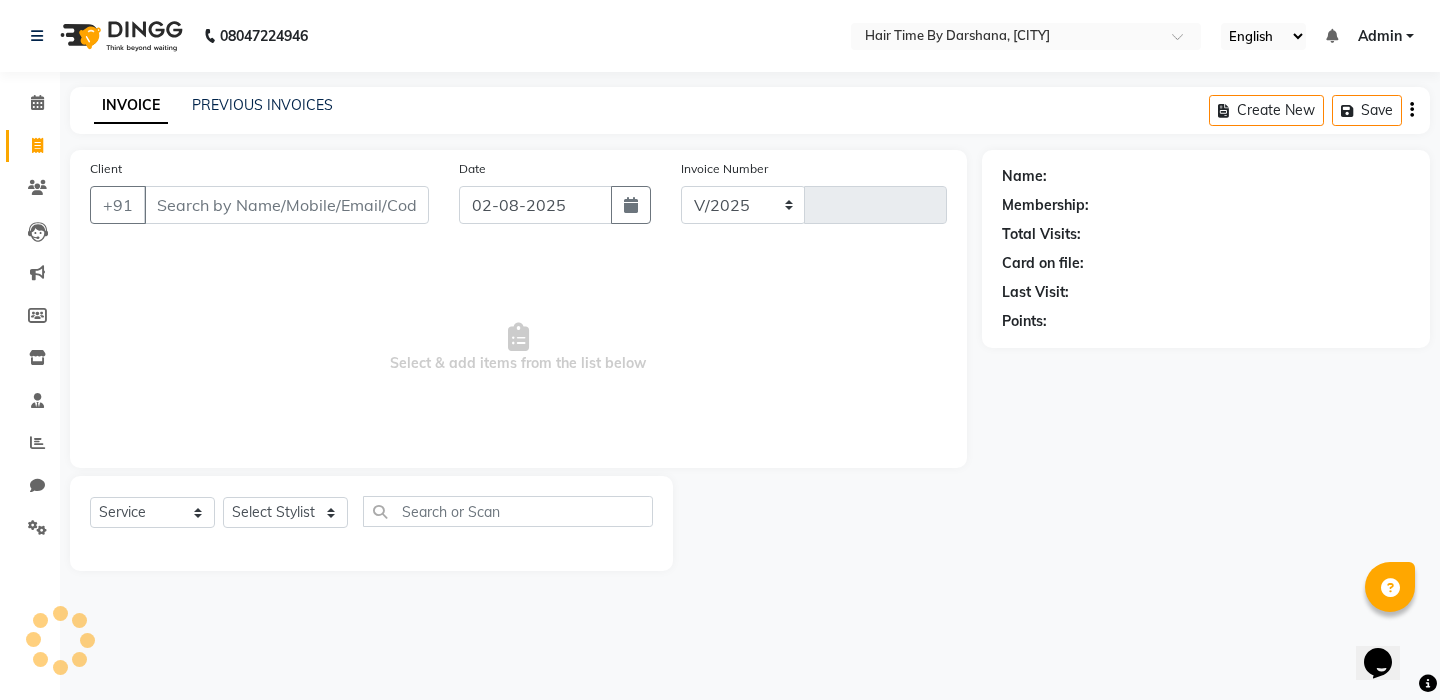 select on "8131" 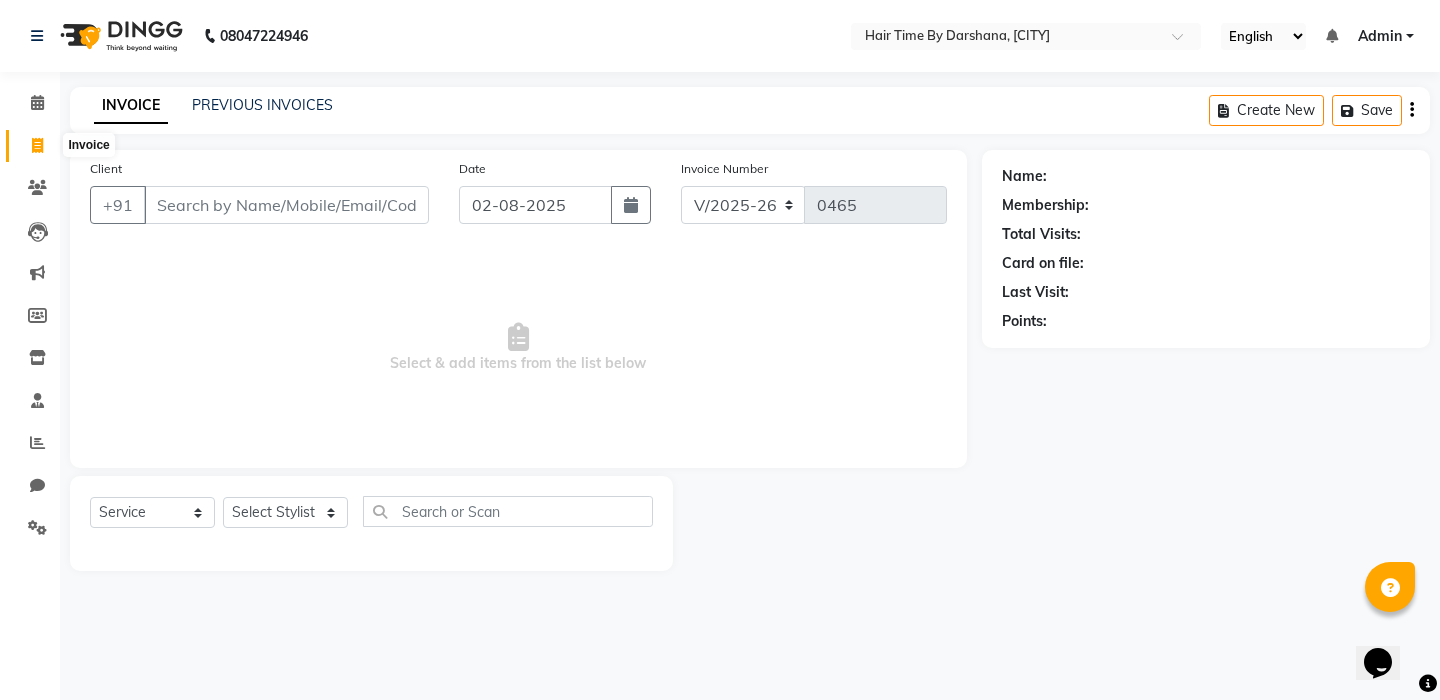 click 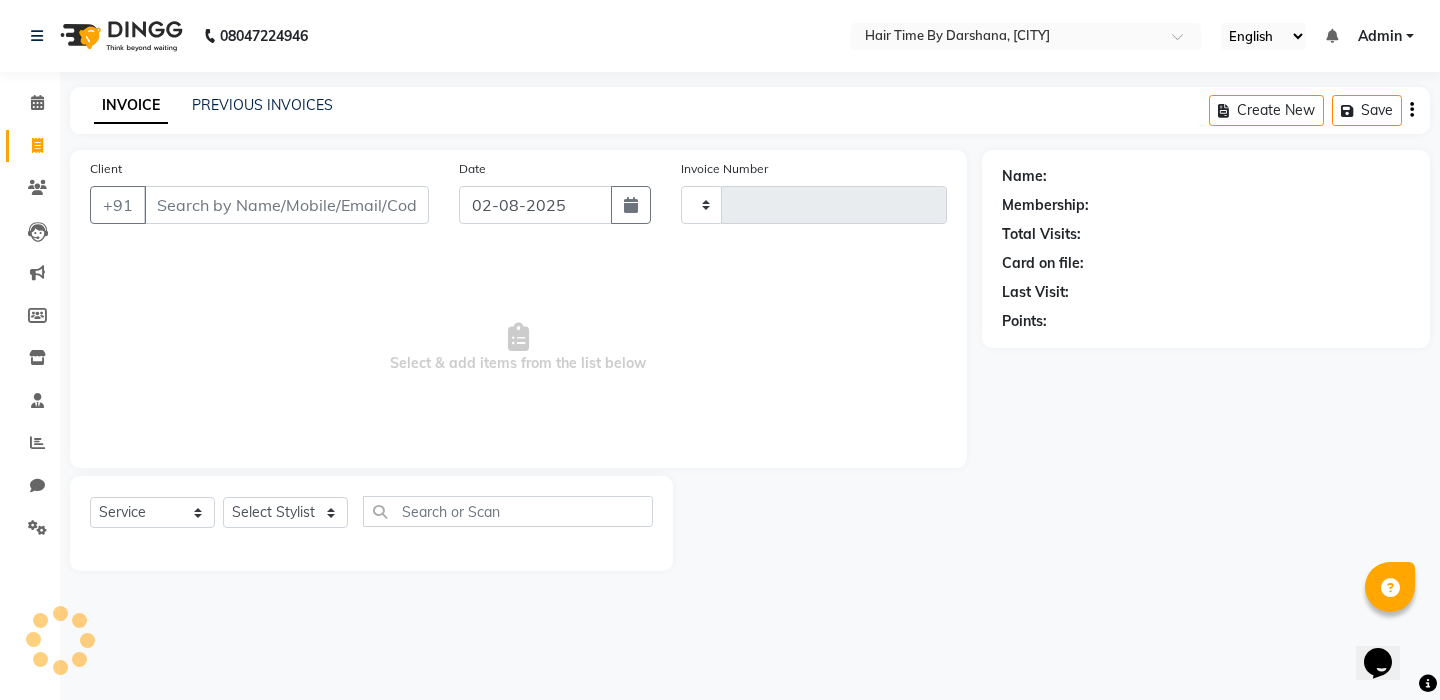 type on "0465" 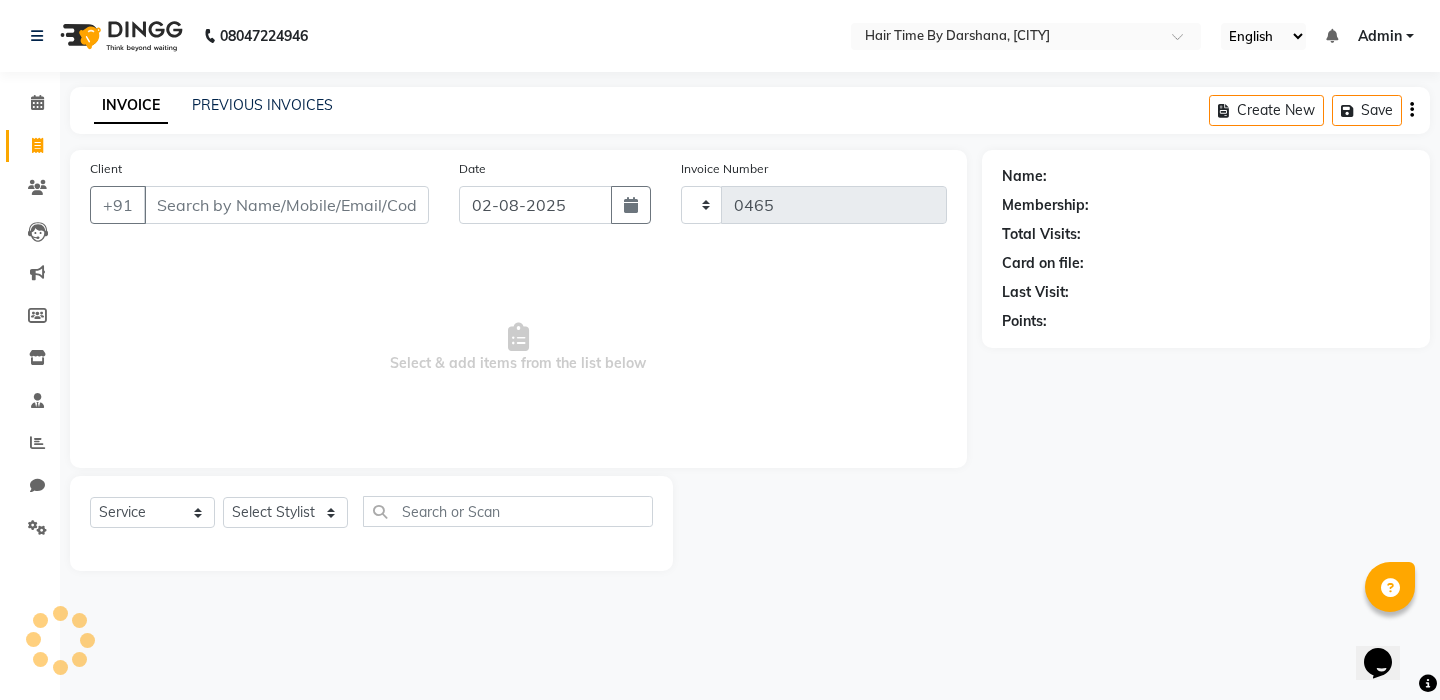 select on "8131" 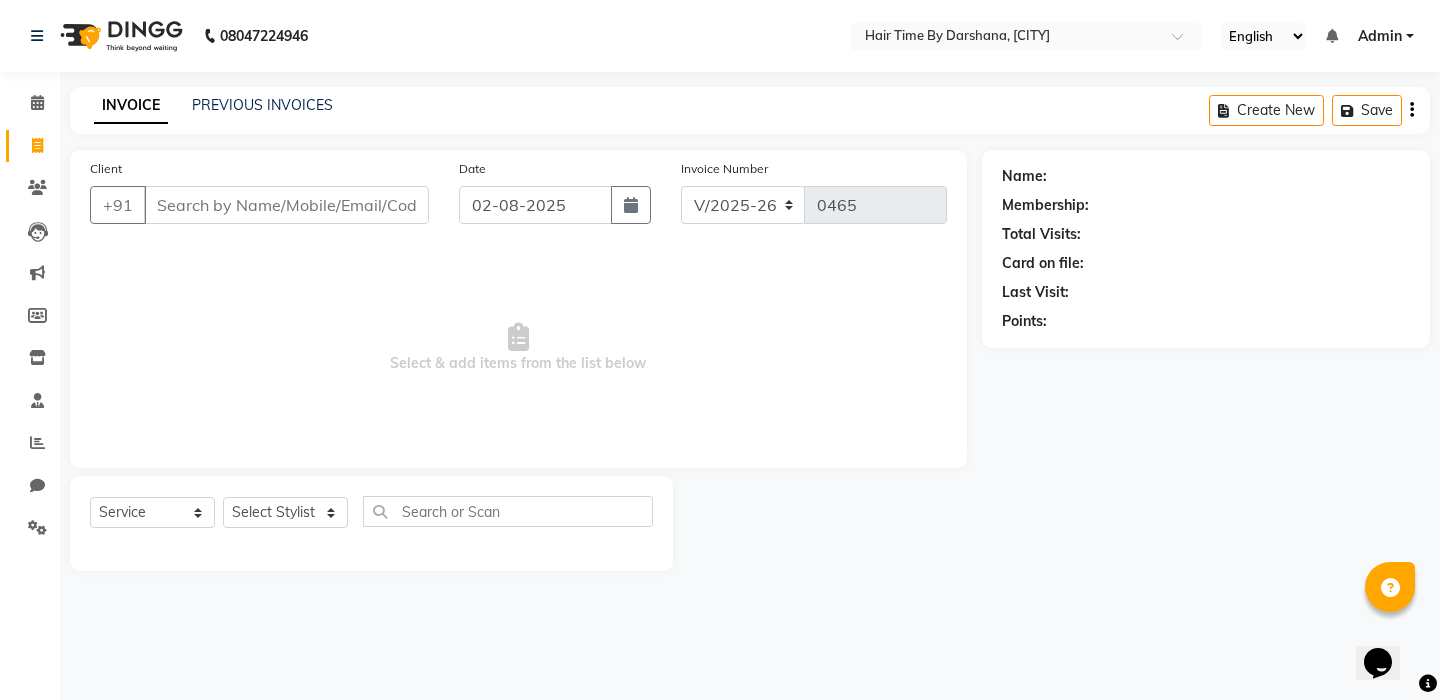click 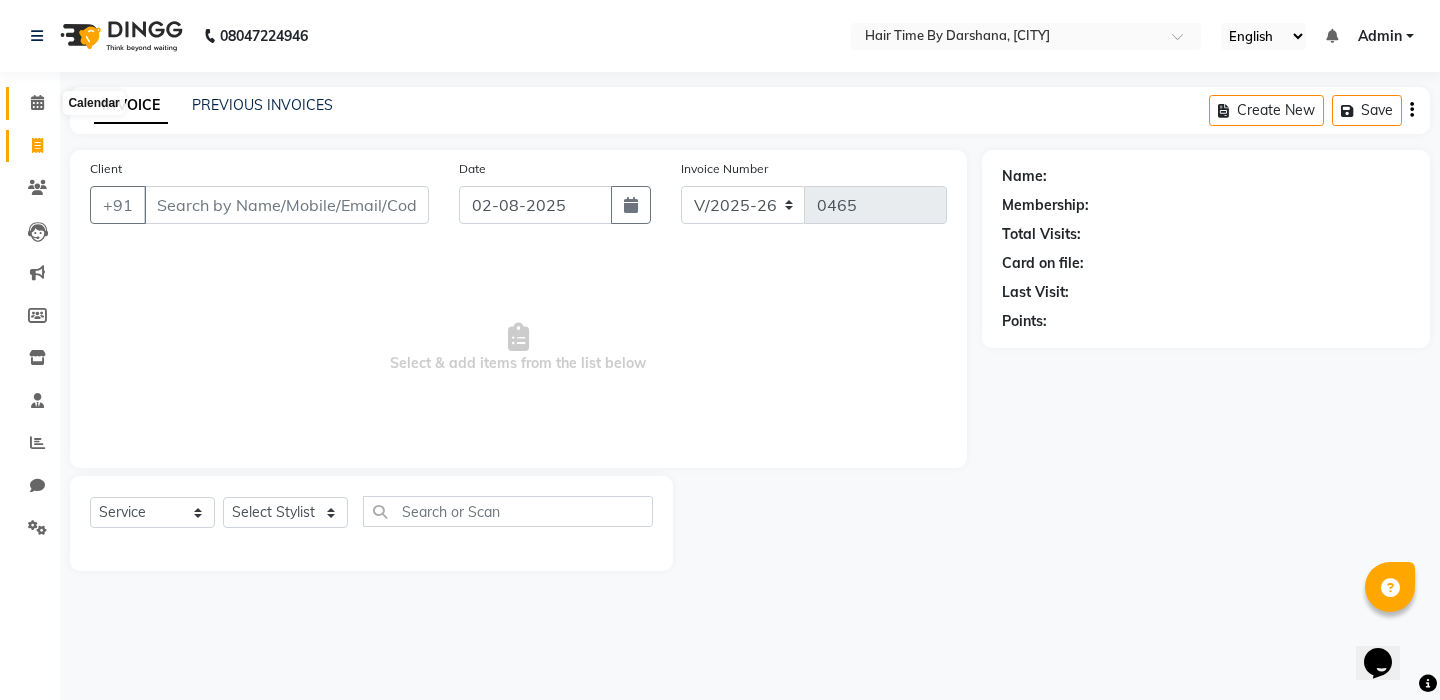 click 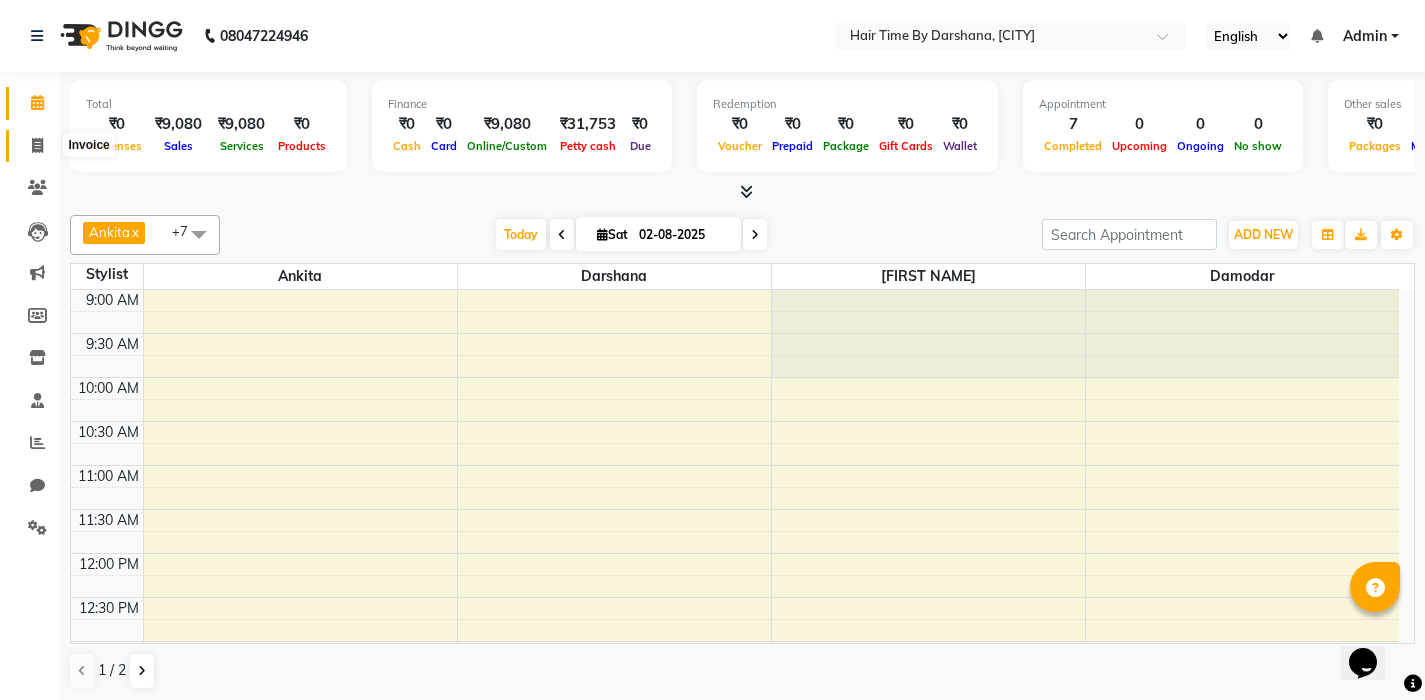 click 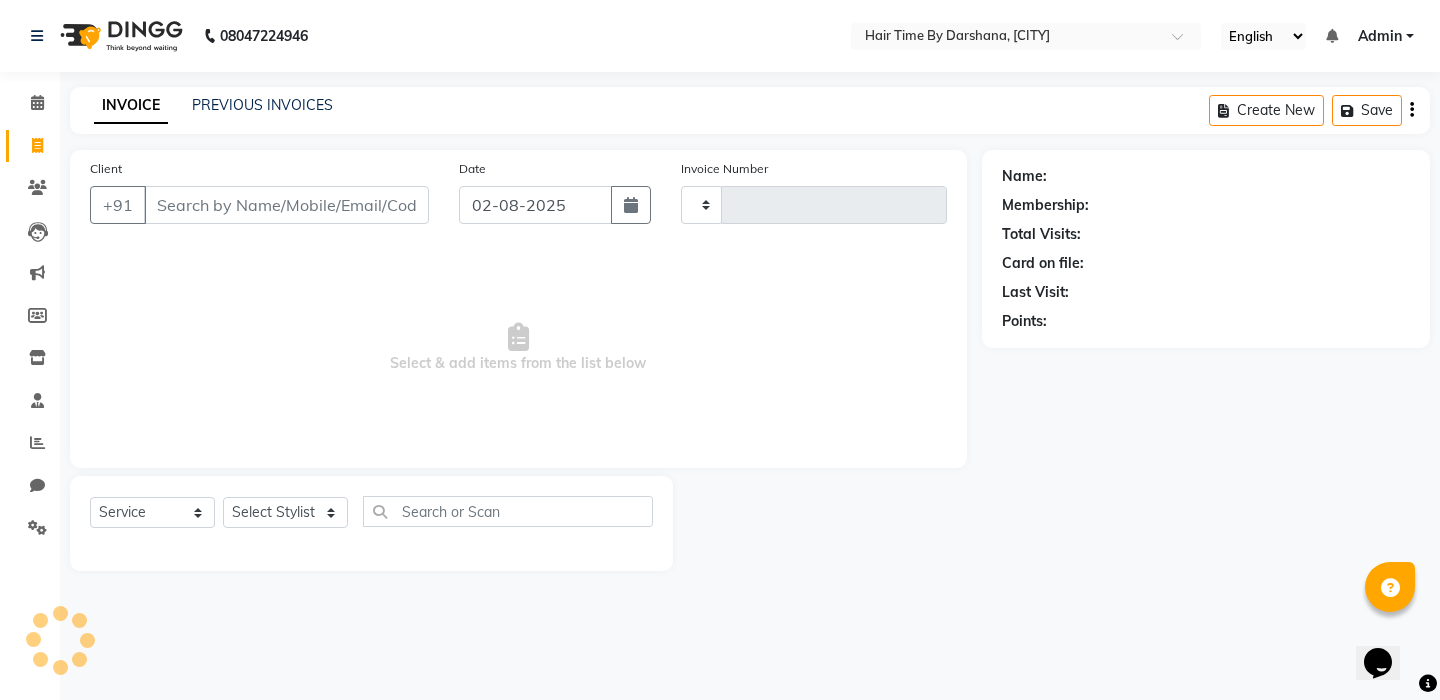 type on "0465" 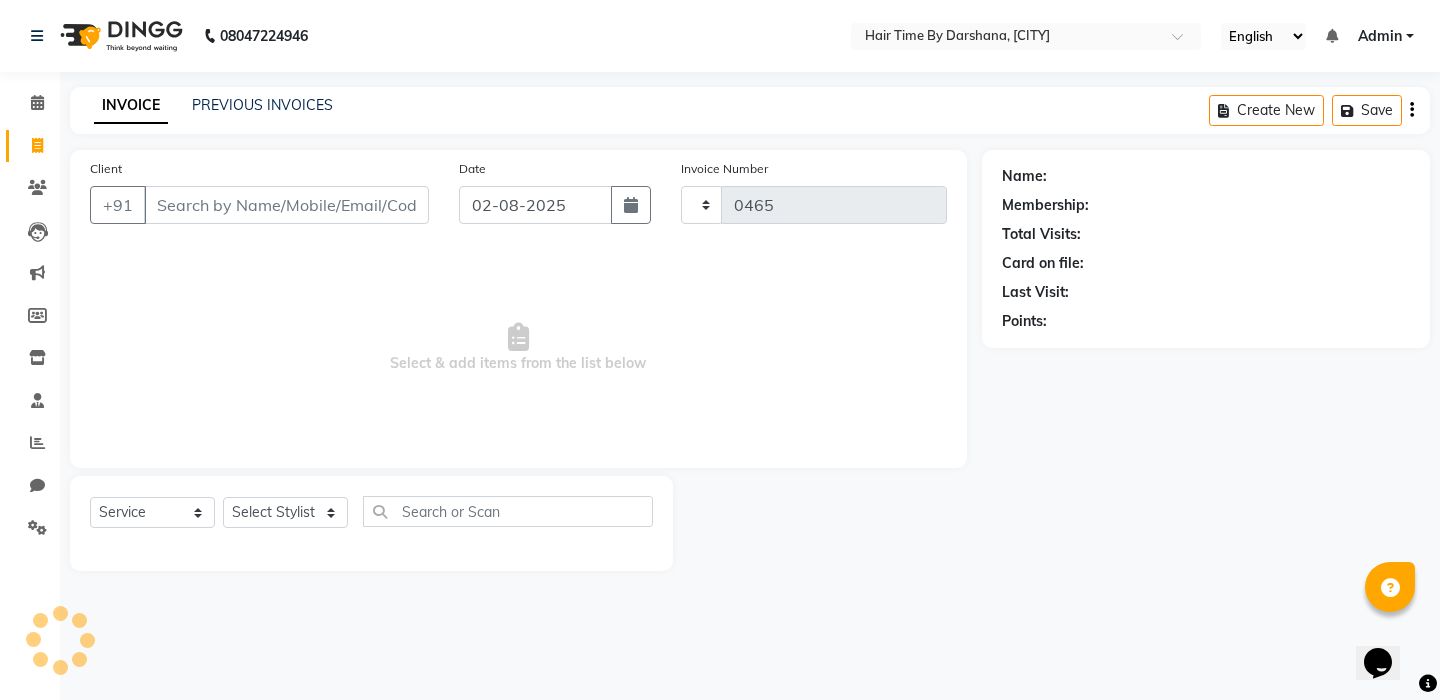 select on "8131" 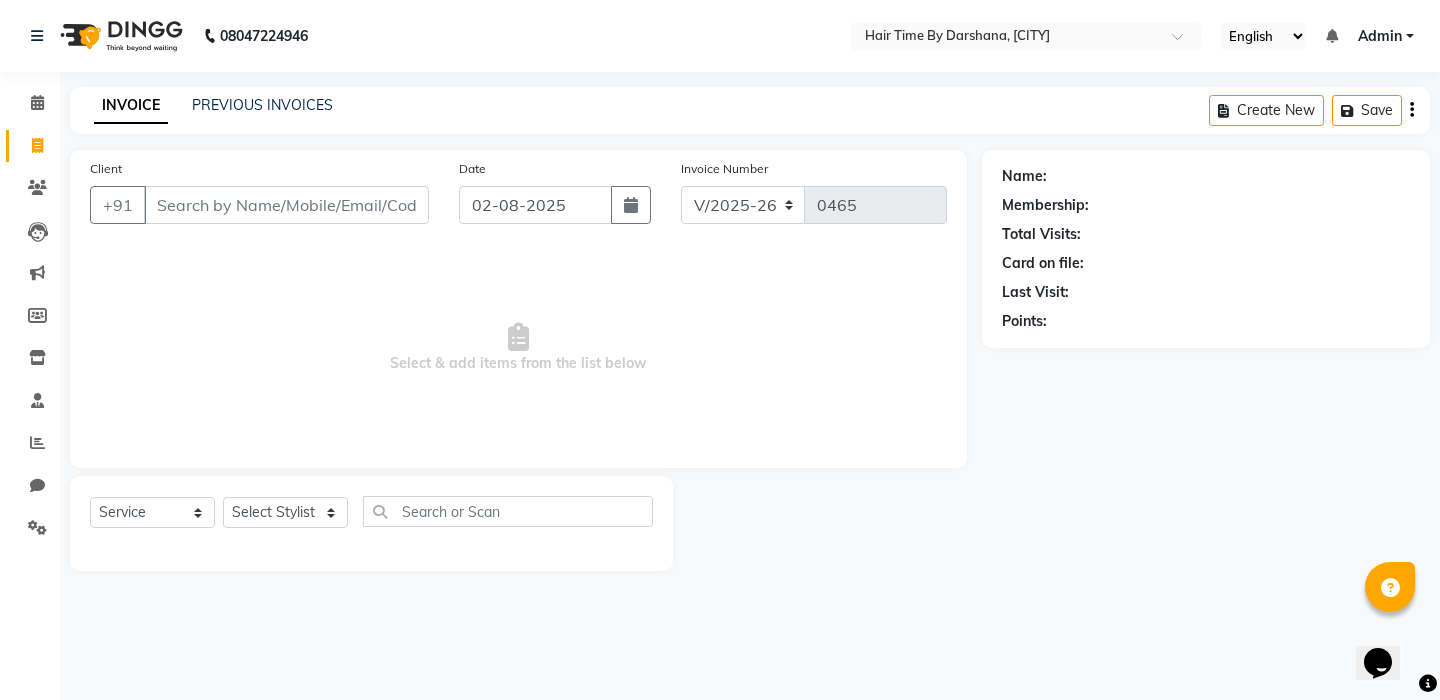 click on "Client" at bounding box center (286, 205) 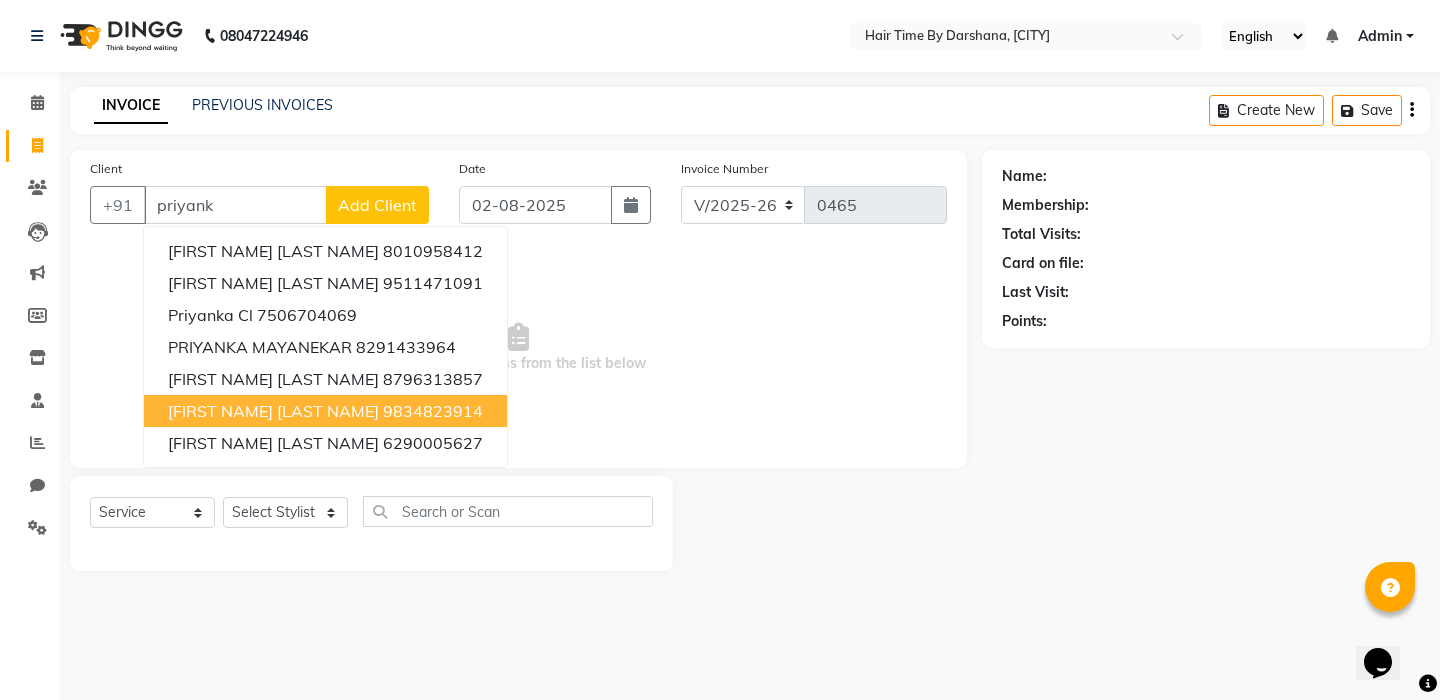 click on "[FIRST NAME] [LAST NAME]" at bounding box center [273, 411] 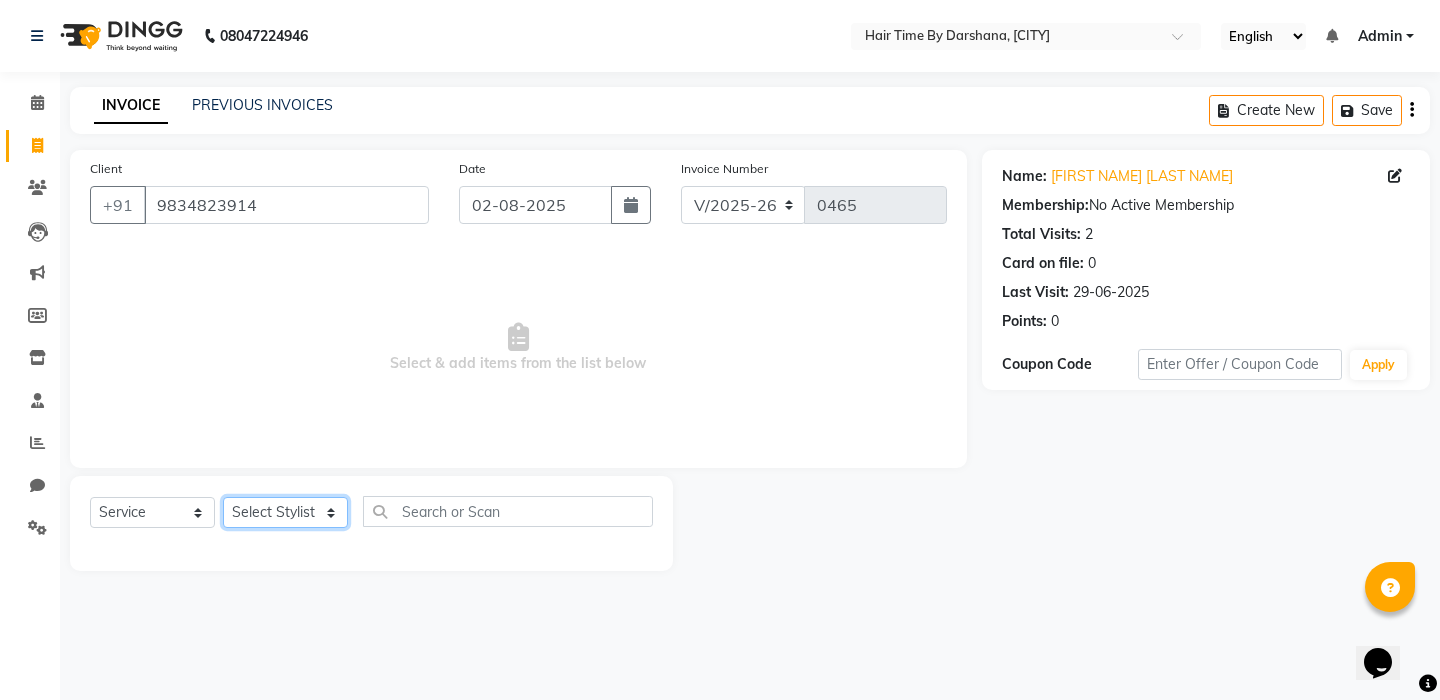 select on "77143" 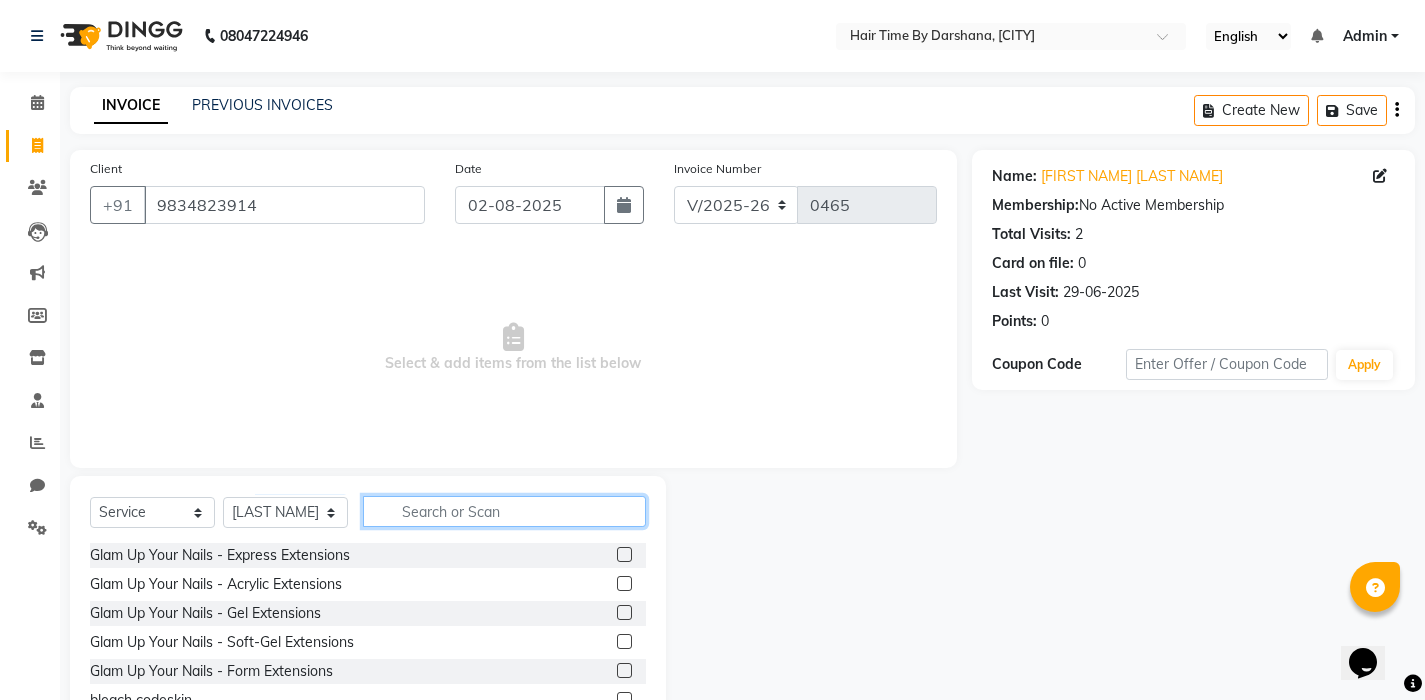click 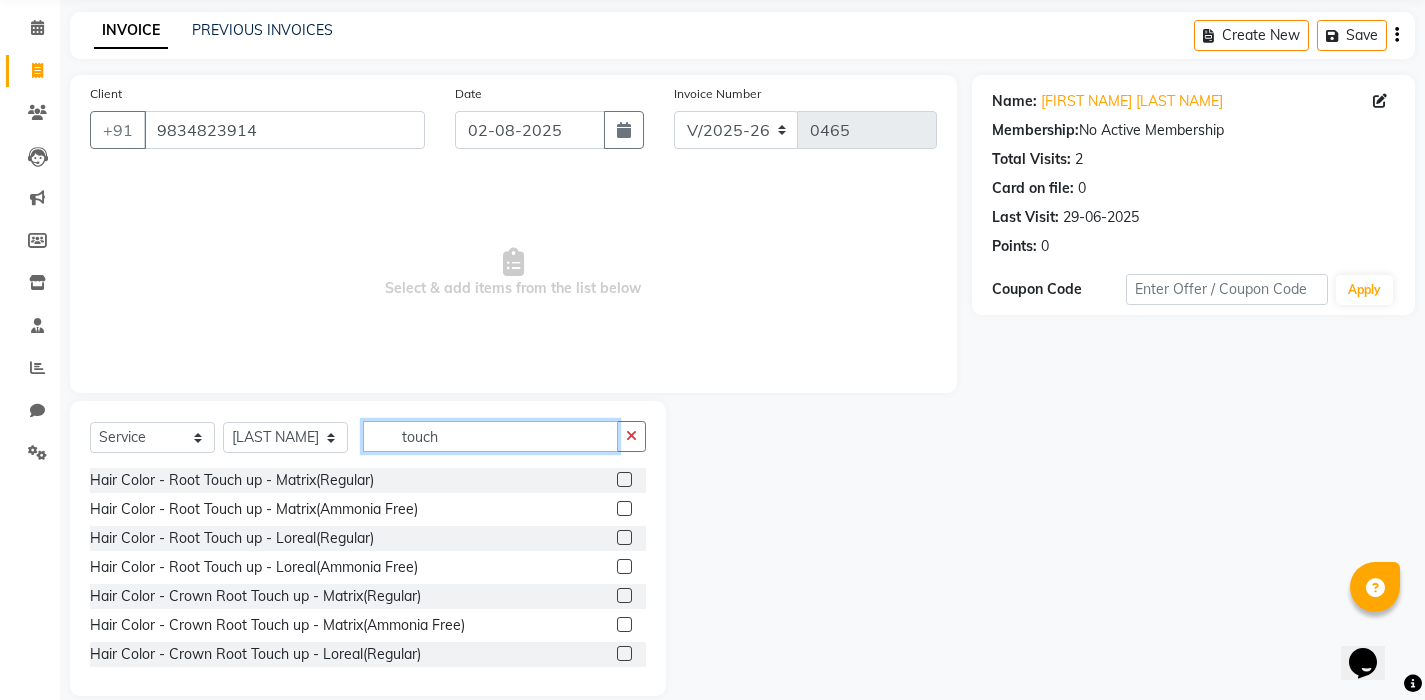 scroll, scrollTop: 75, scrollLeft: 0, axis: vertical 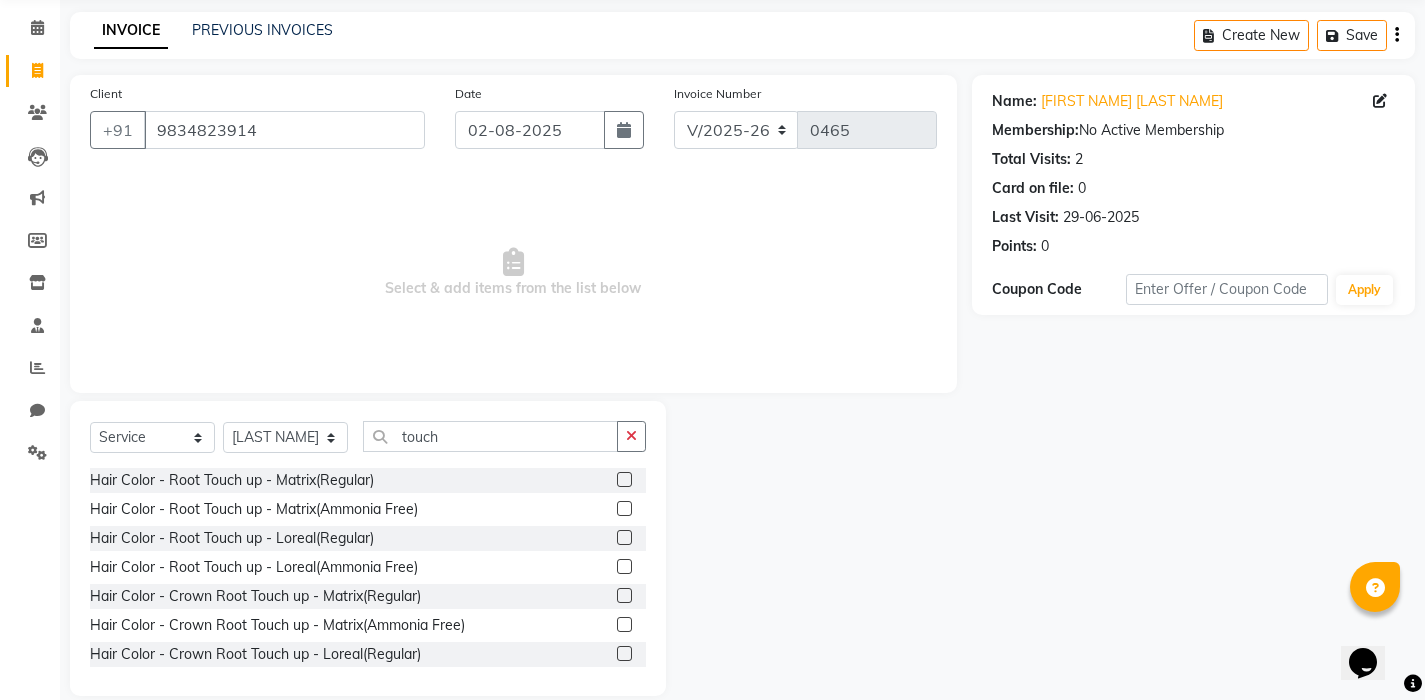 click 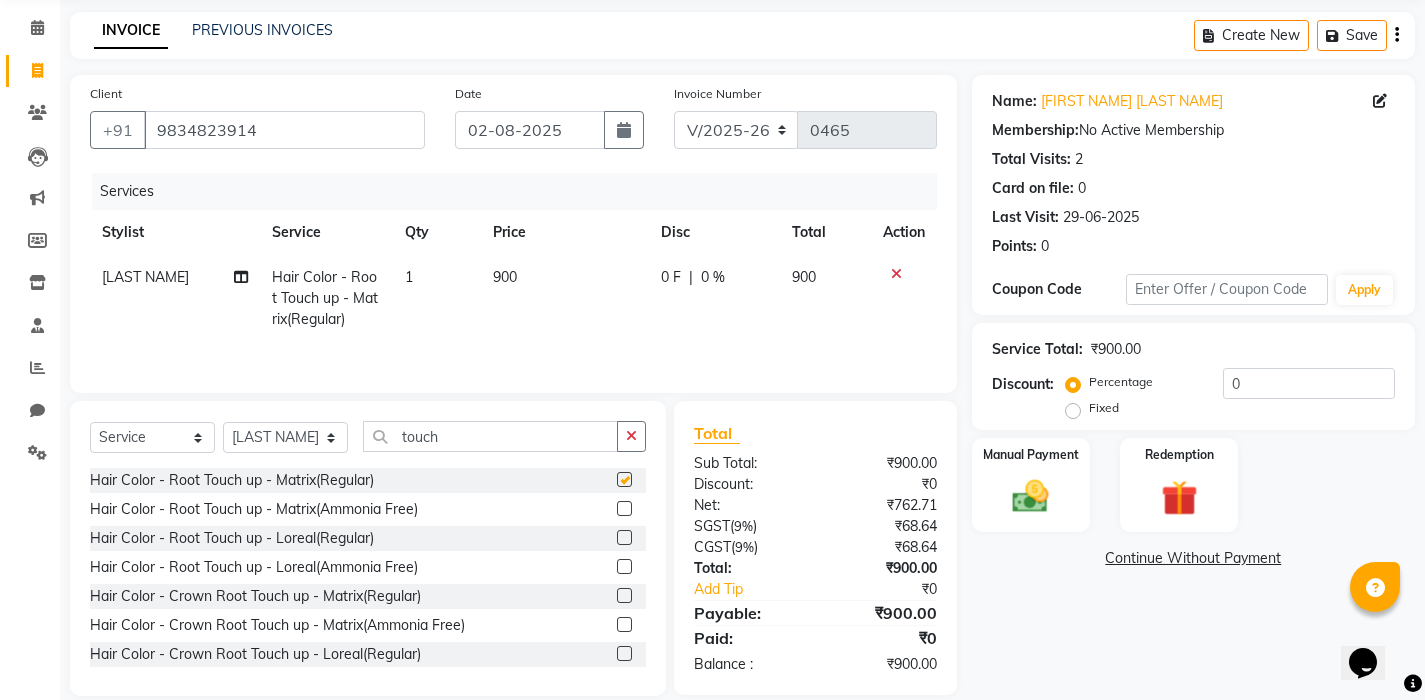 checkbox on "false" 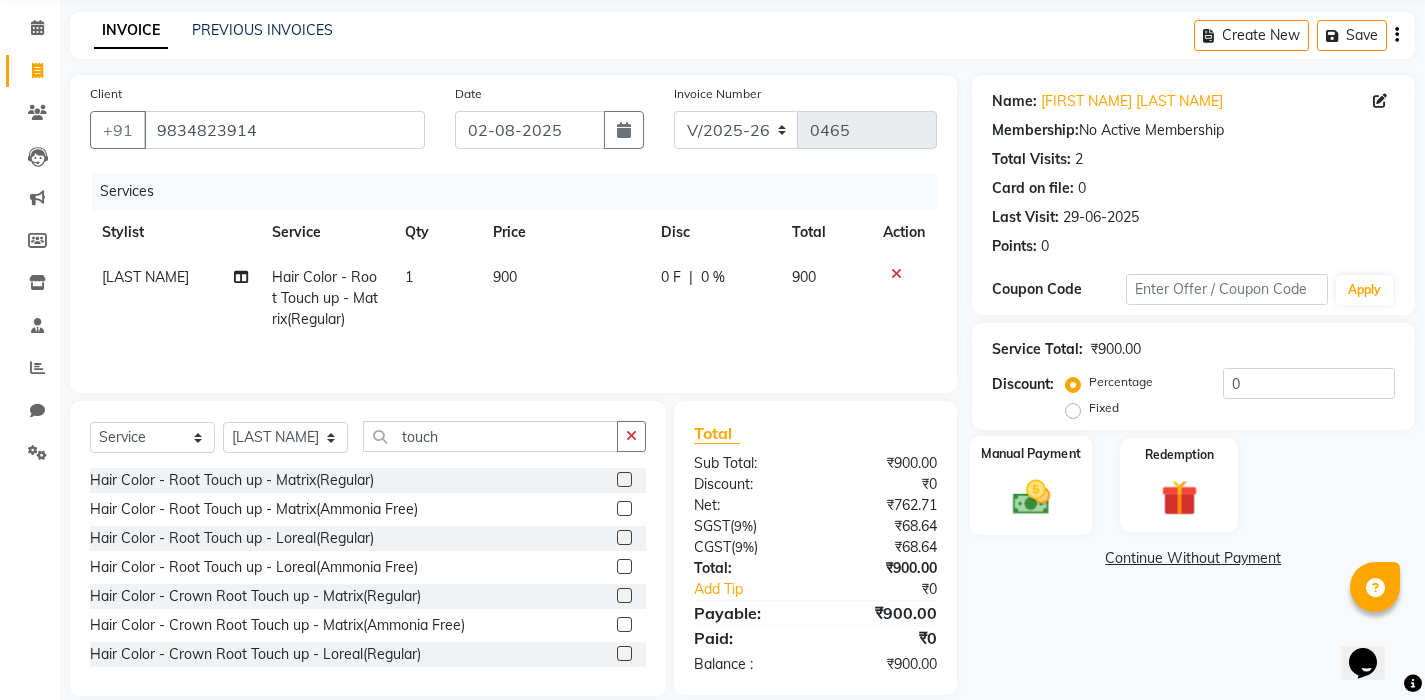 click 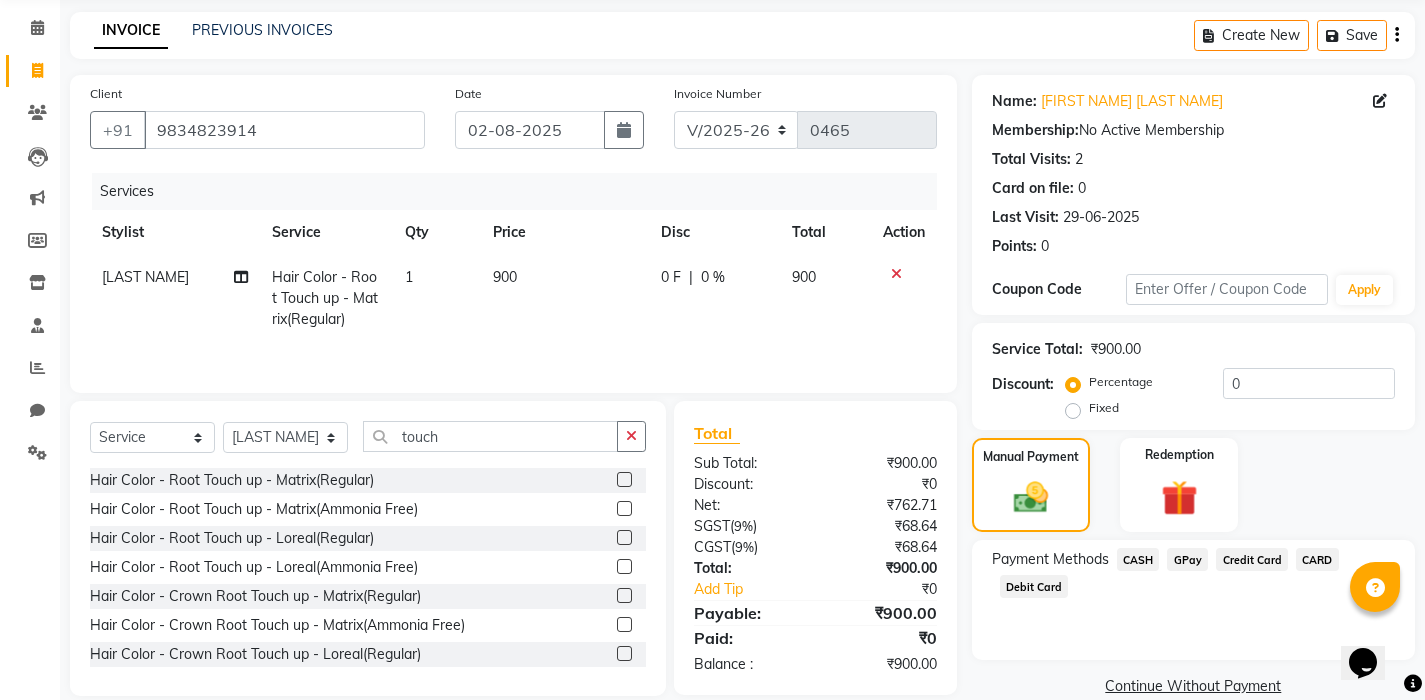 click on "GPay" 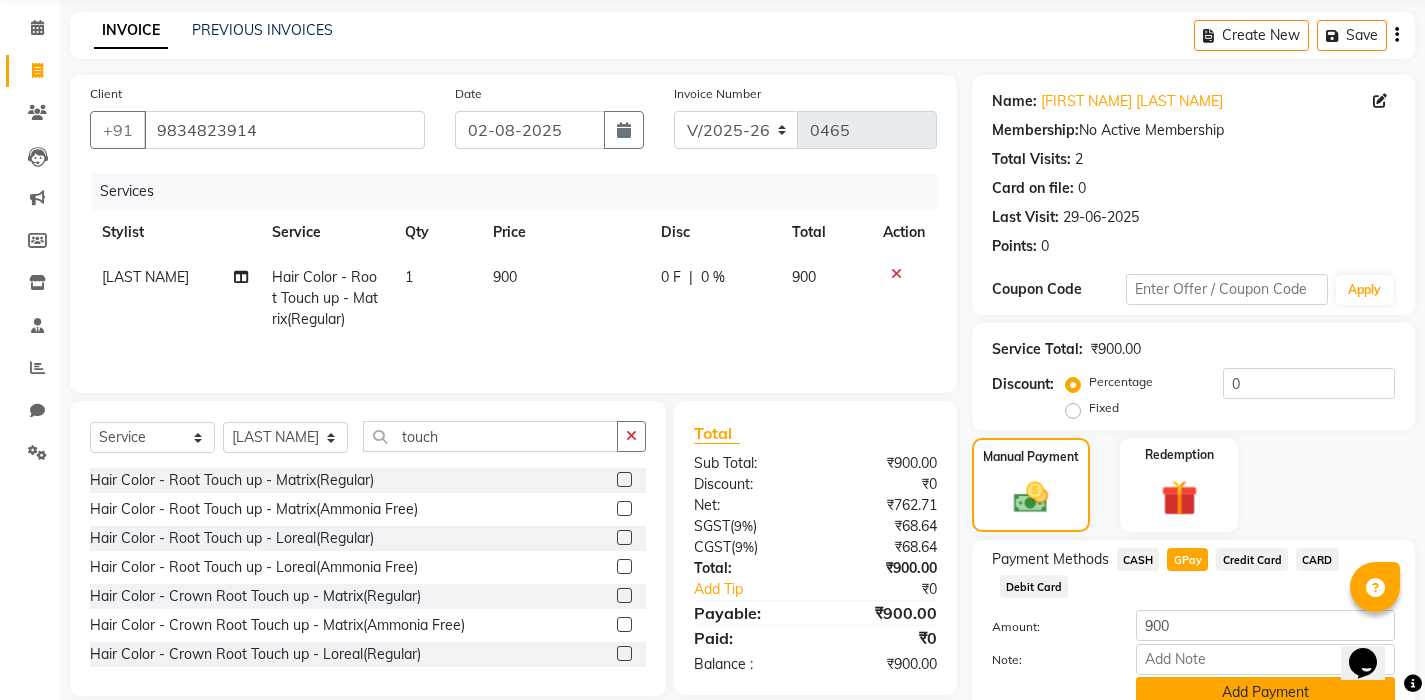 click on "Add Payment" 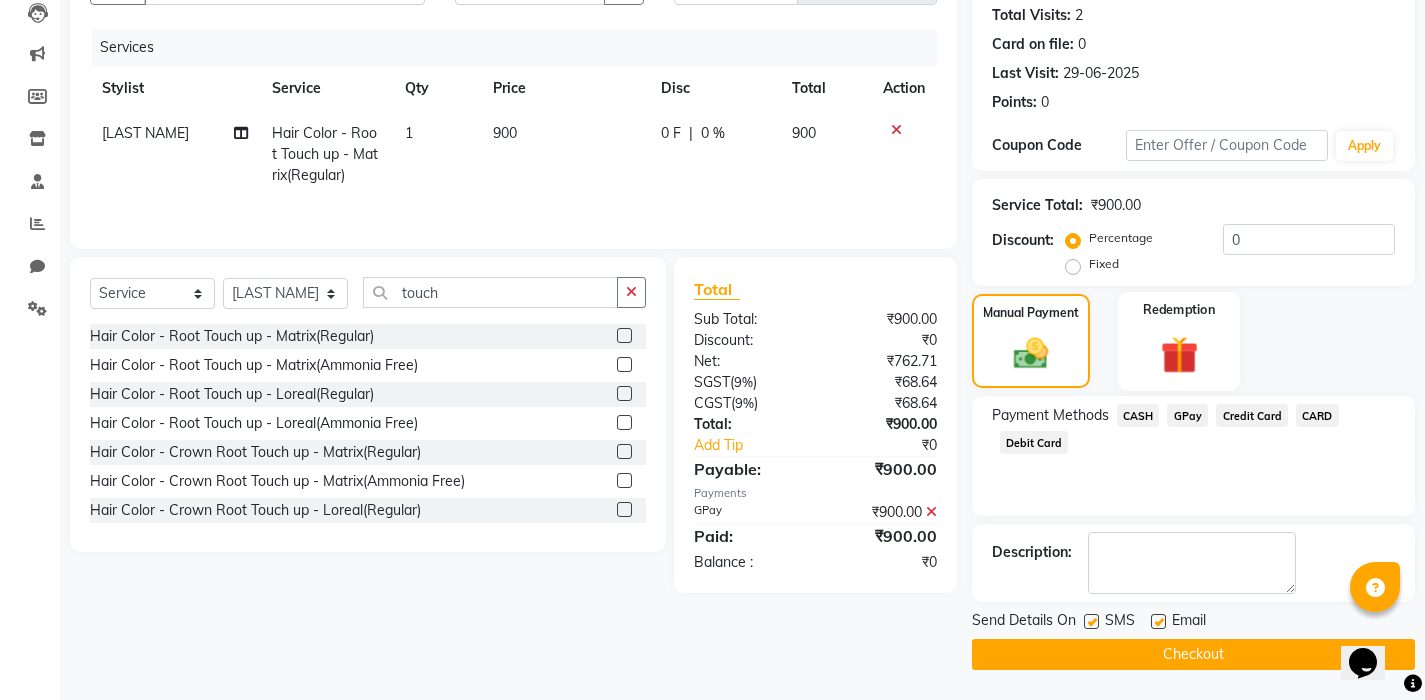 scroll, scrollTop: 219, scrollLeft: 0, axis: vertical 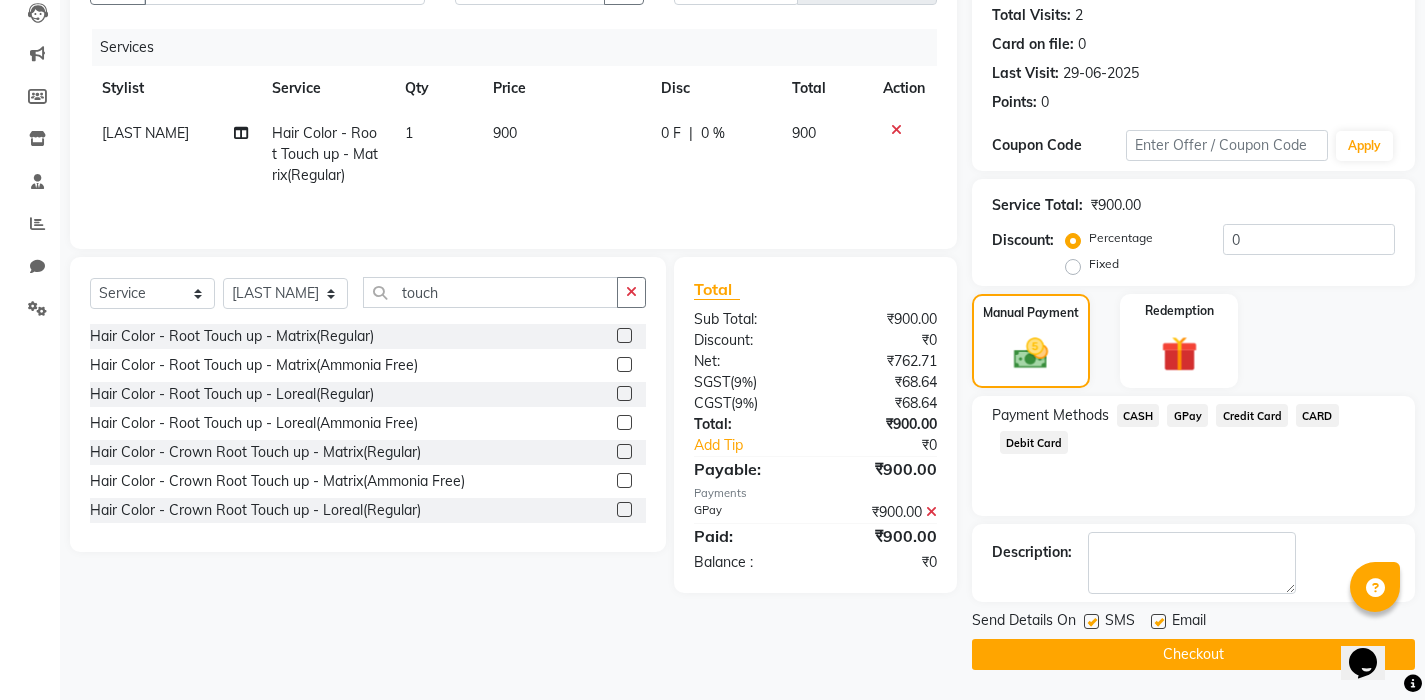 click on "GPay" 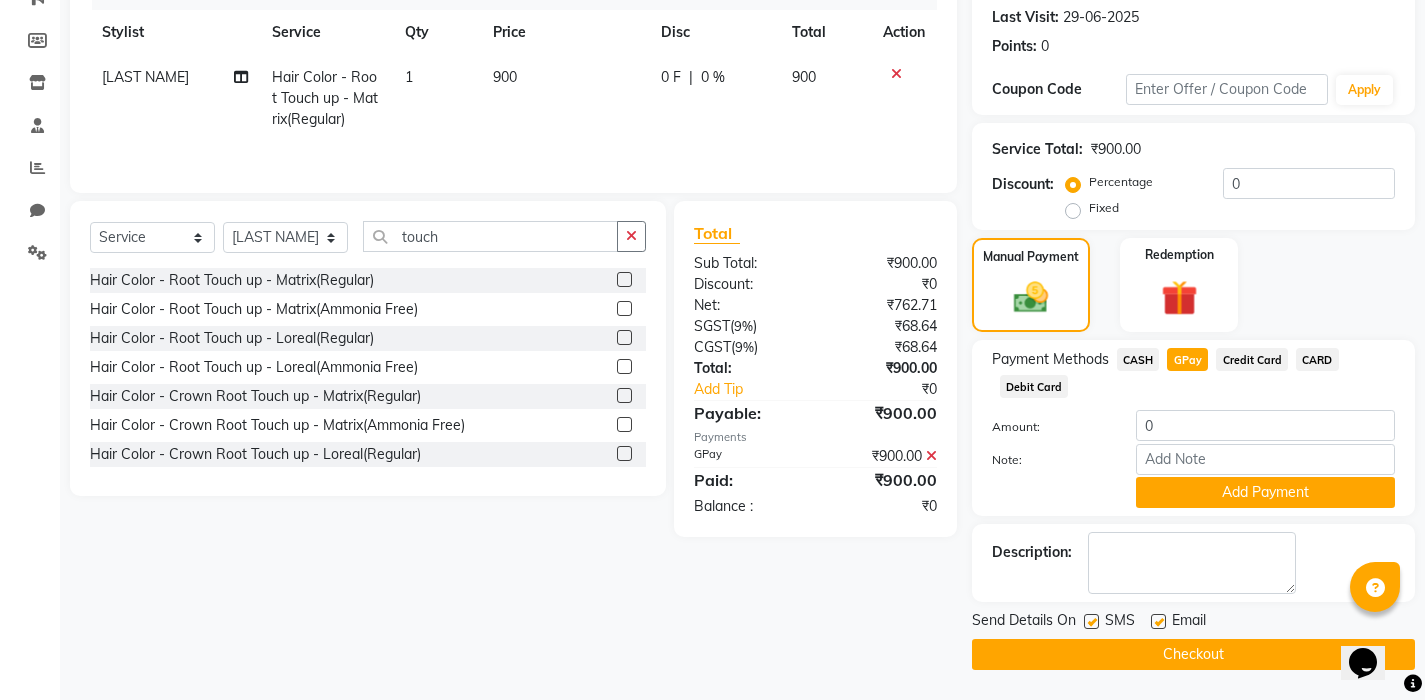 scroll, scrollTop: 274, scrollLeft: 0, axis: vertical 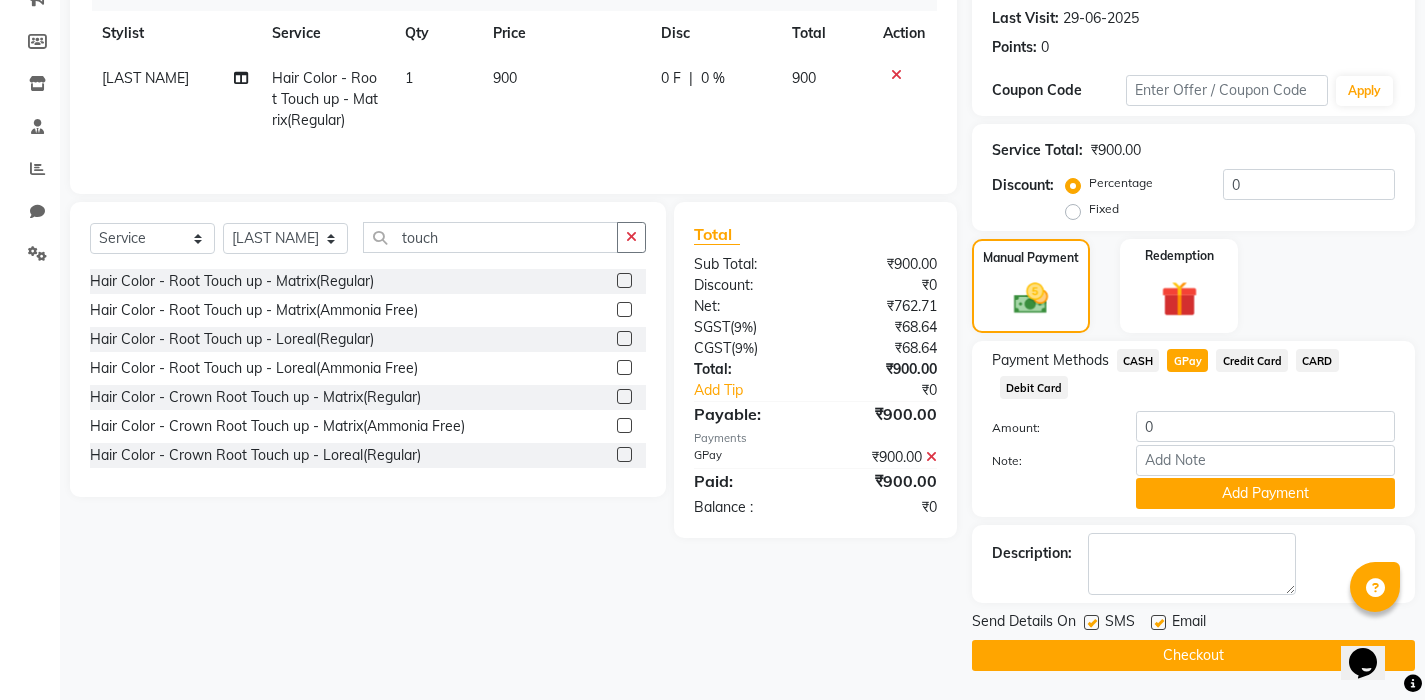 click on "Checkout" 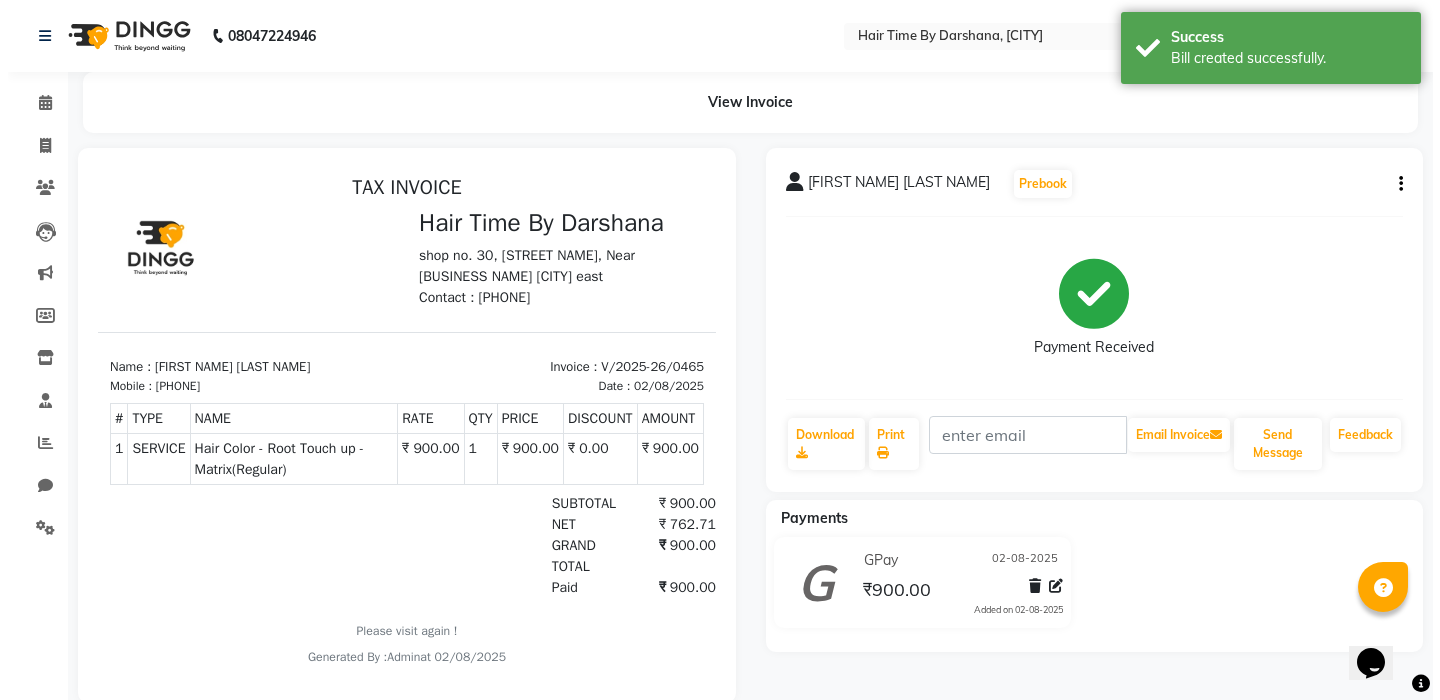 scroll, scrollTop: 0, scrollLeft: 0, axis: both 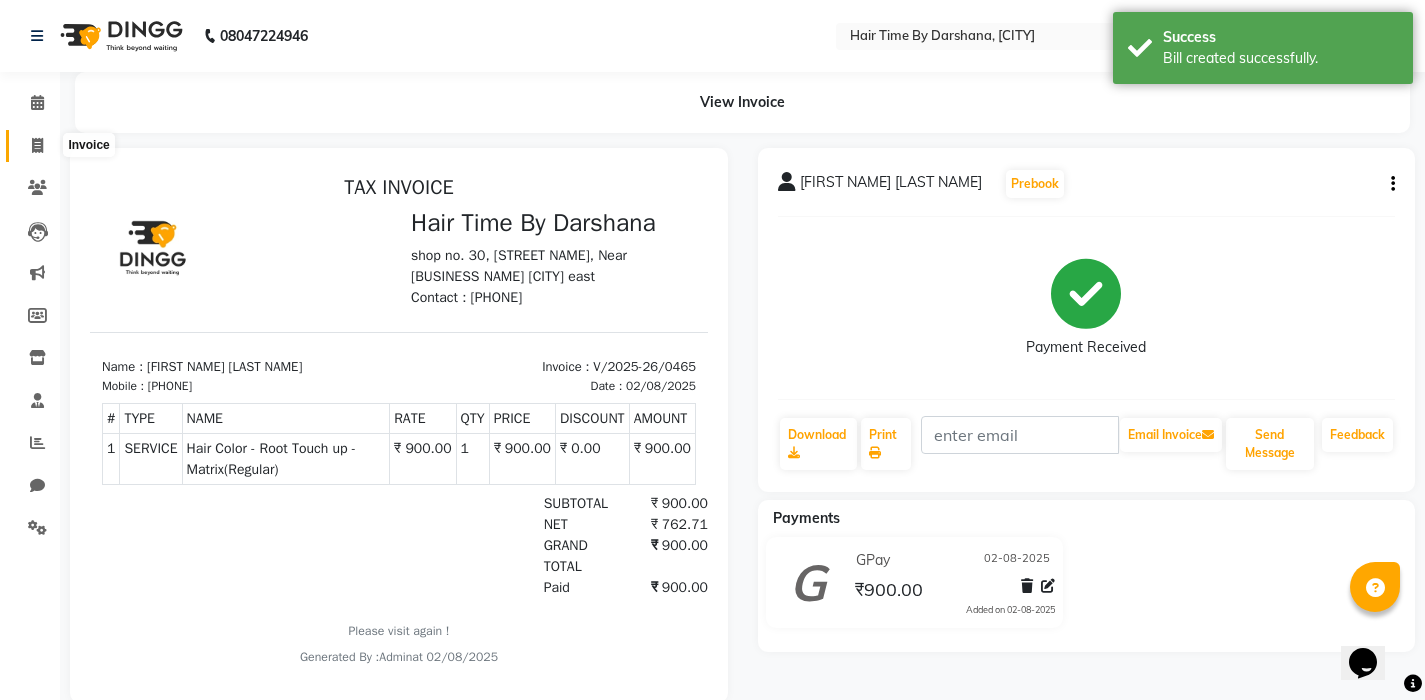 click 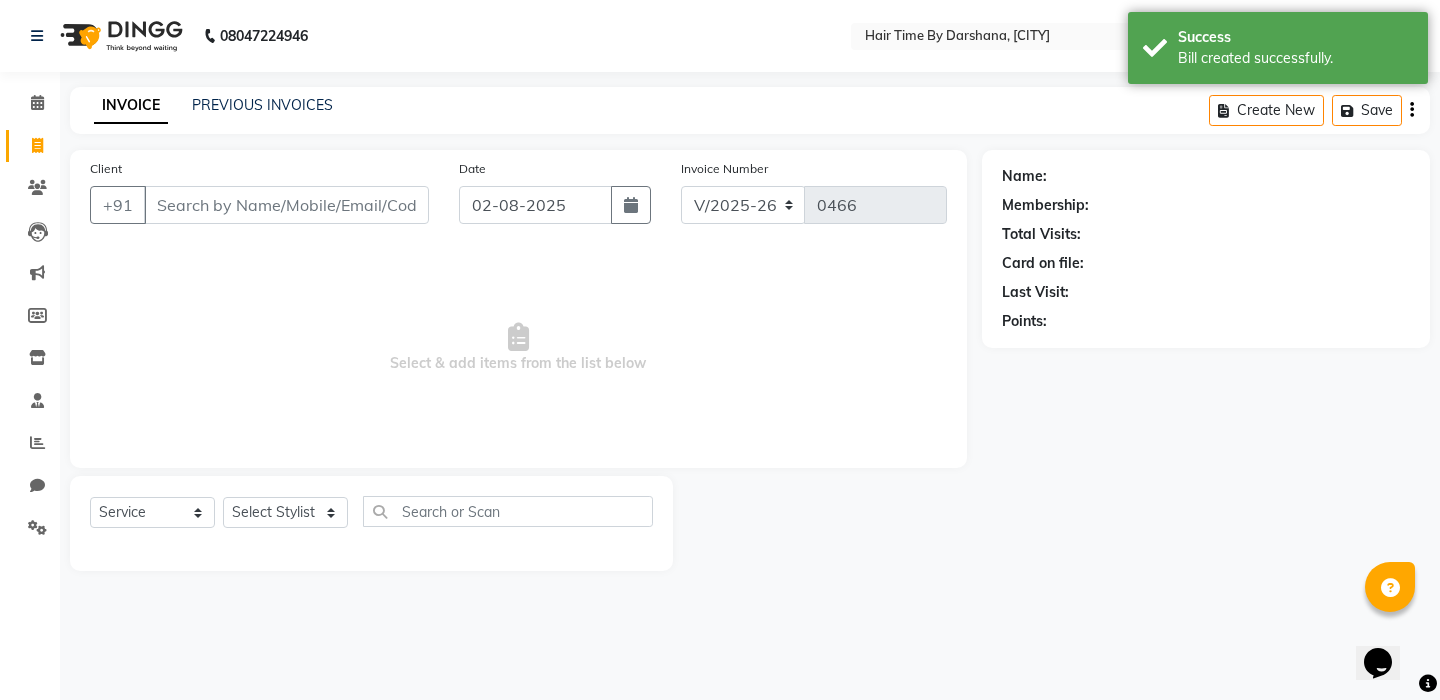 click on "Client" at bounding box center [286, 205] 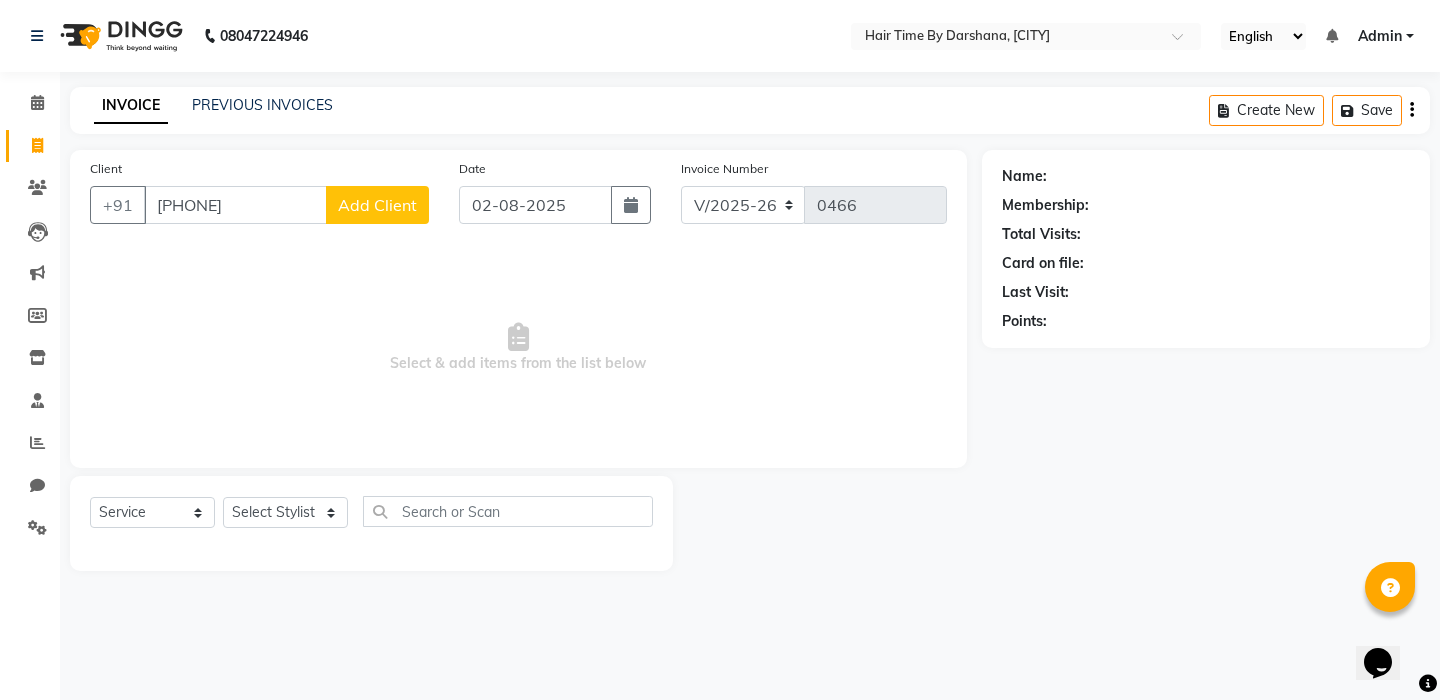 type on "[PHONE]" 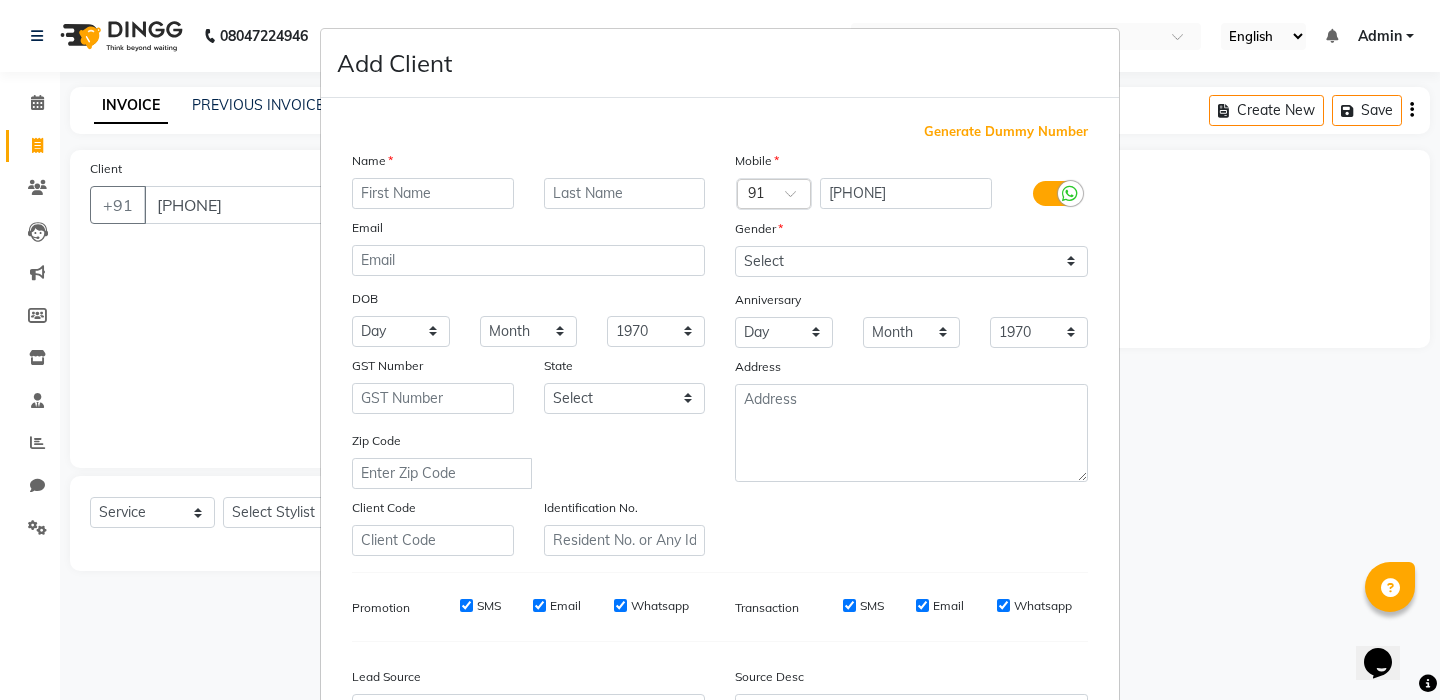 type on "s" 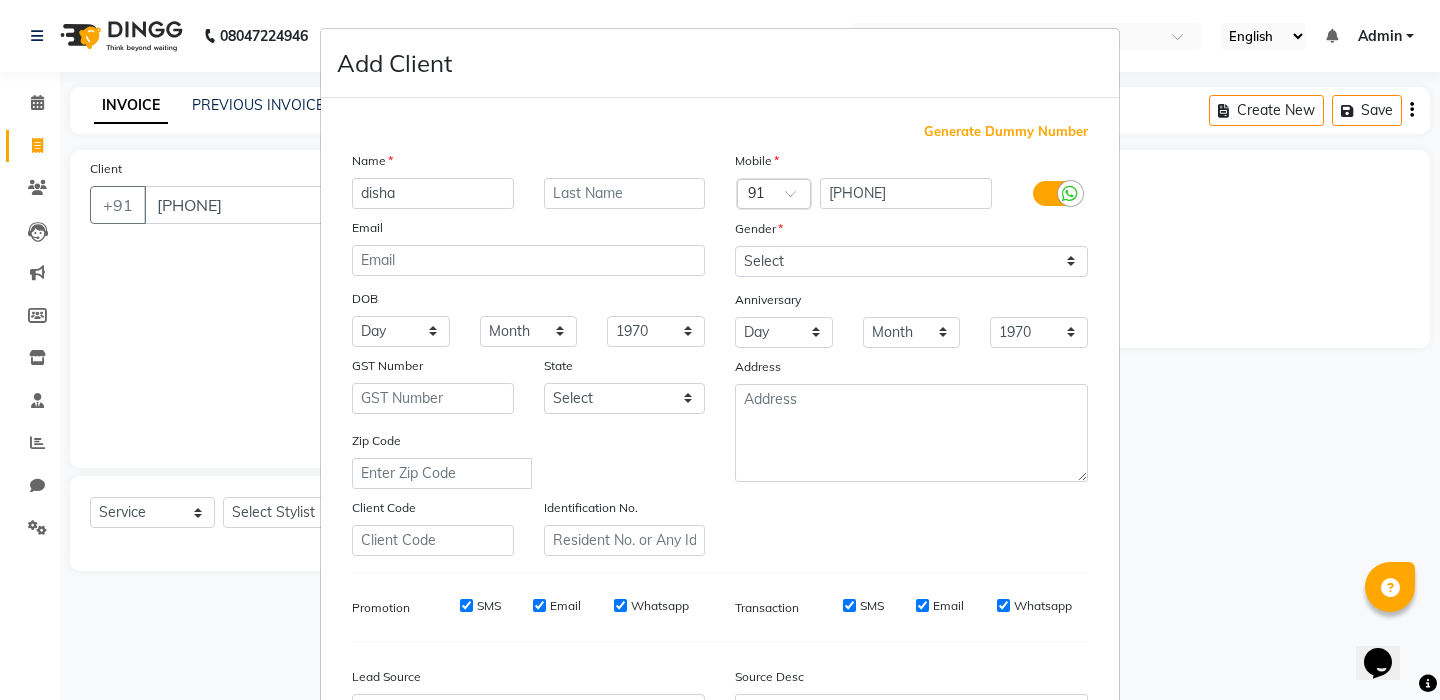 type on "disha" 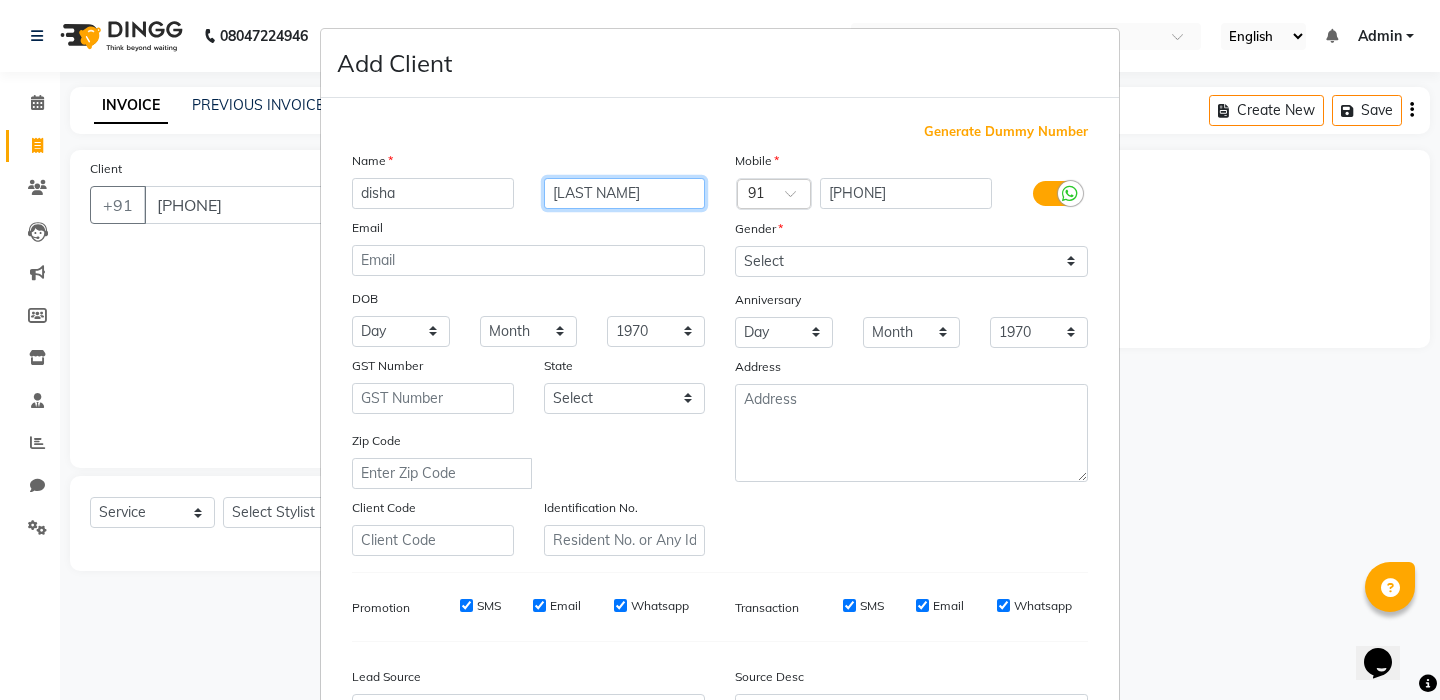 type on "[LAST NAME]" 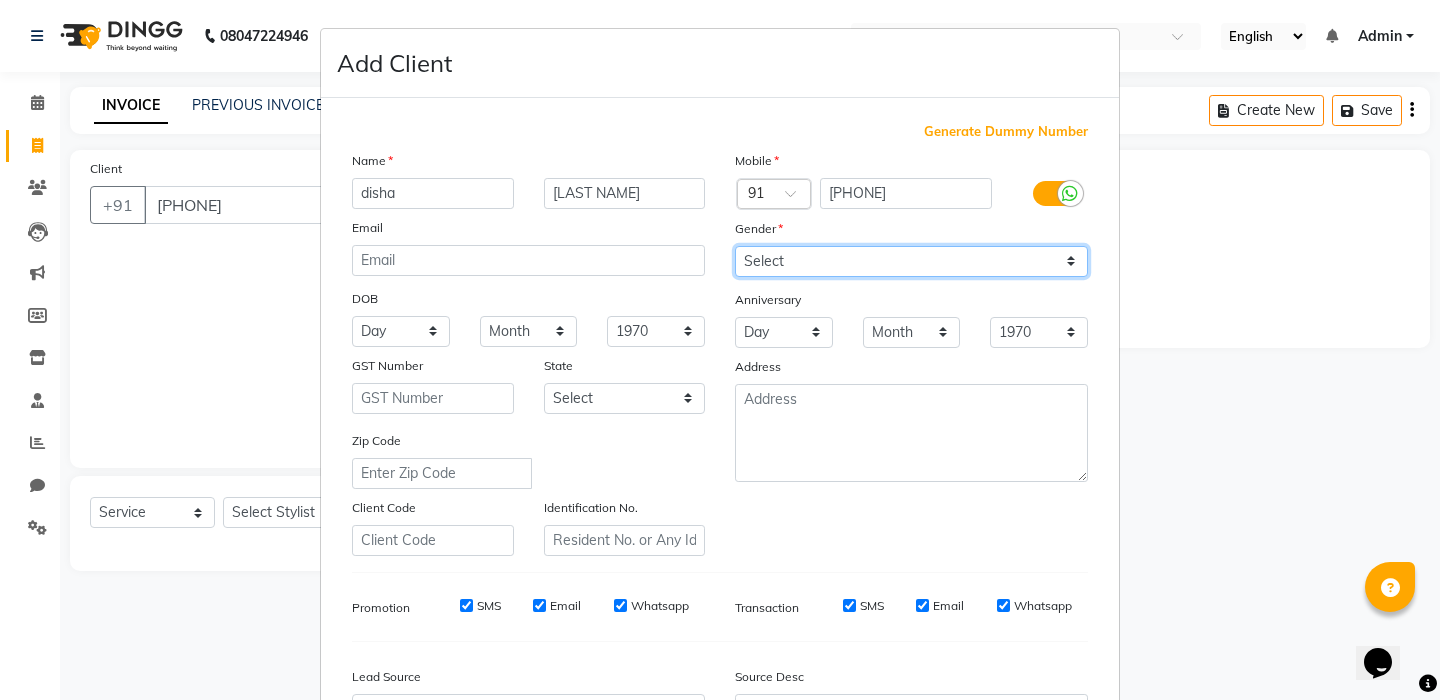 select on "female" 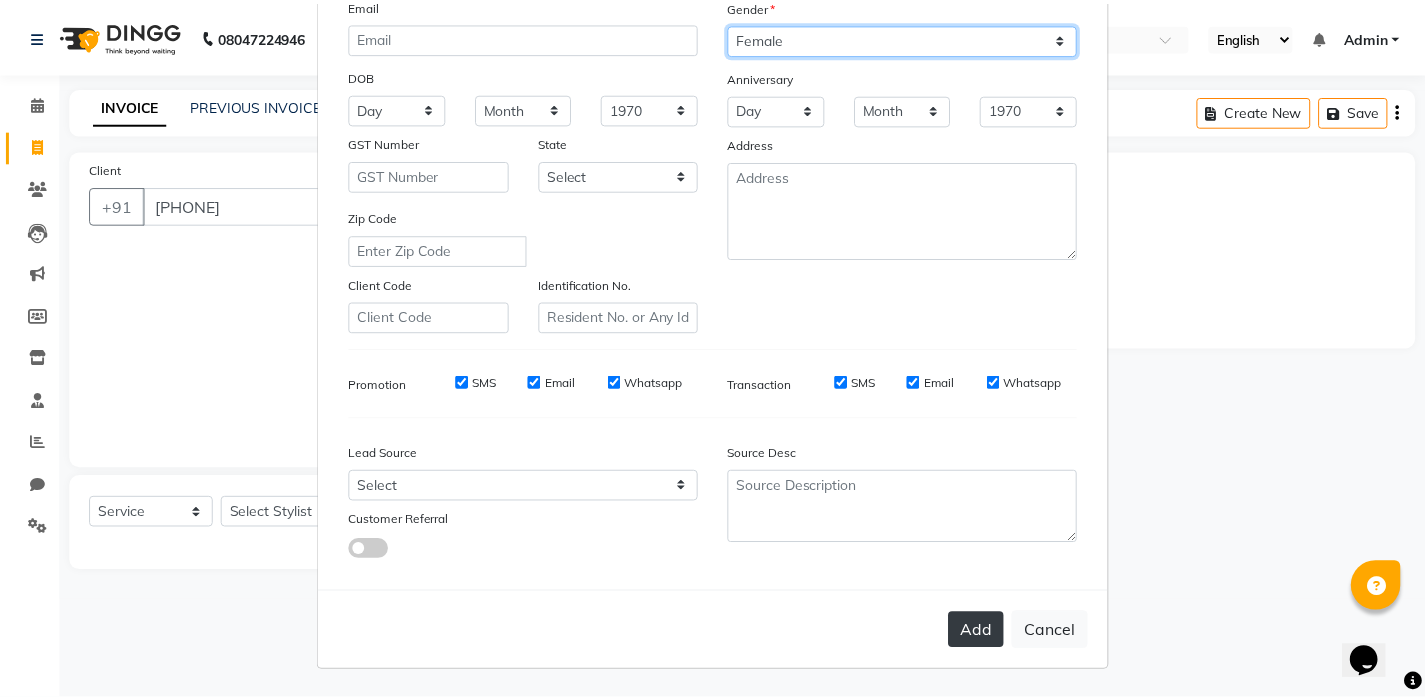 scroll, scrollTop: 222, scrollLeft: 0, axis: vertical 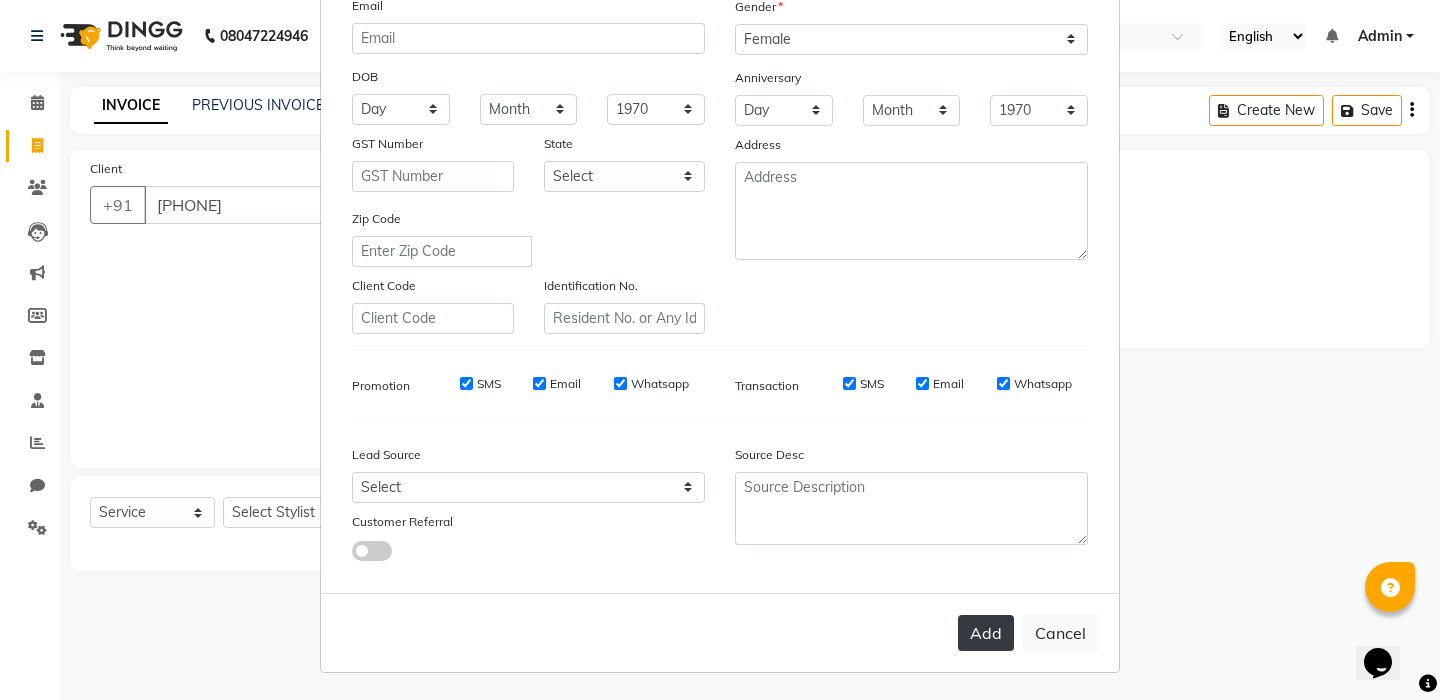 click on "Add" at bounding box center (986, 633) 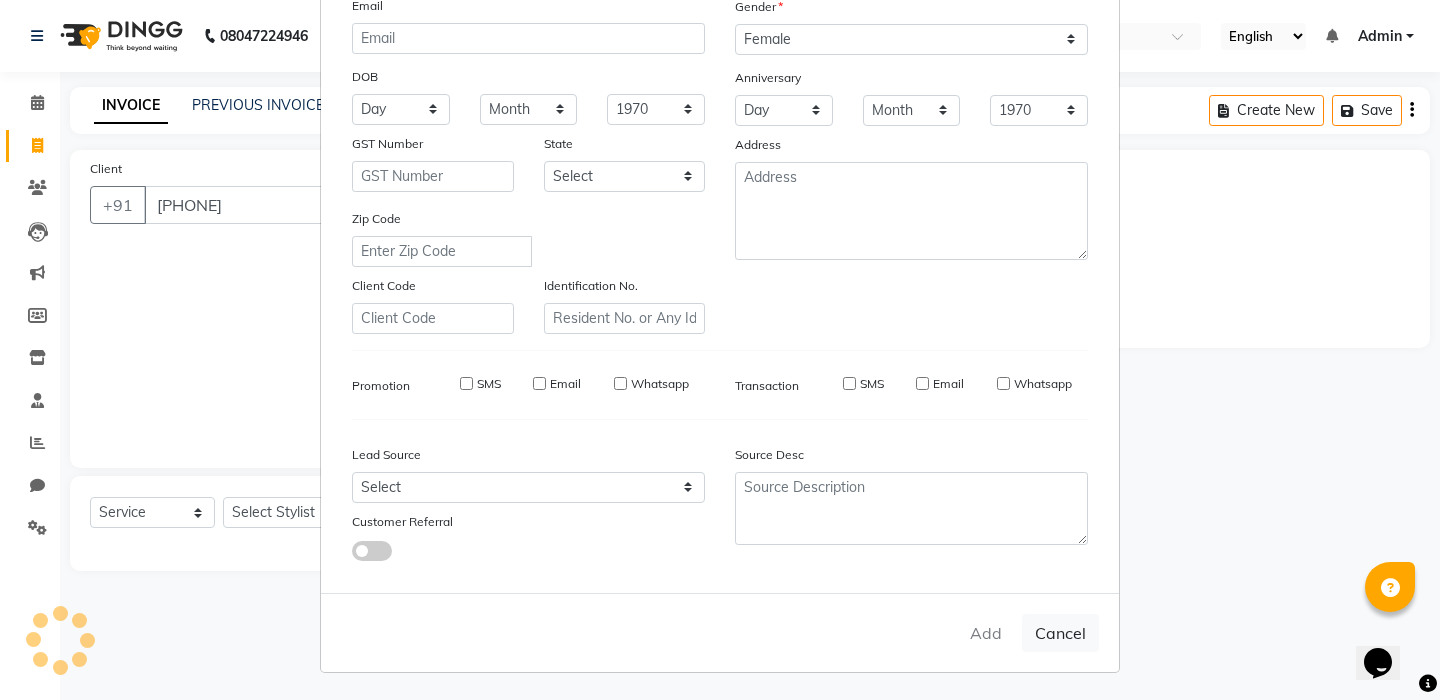 type 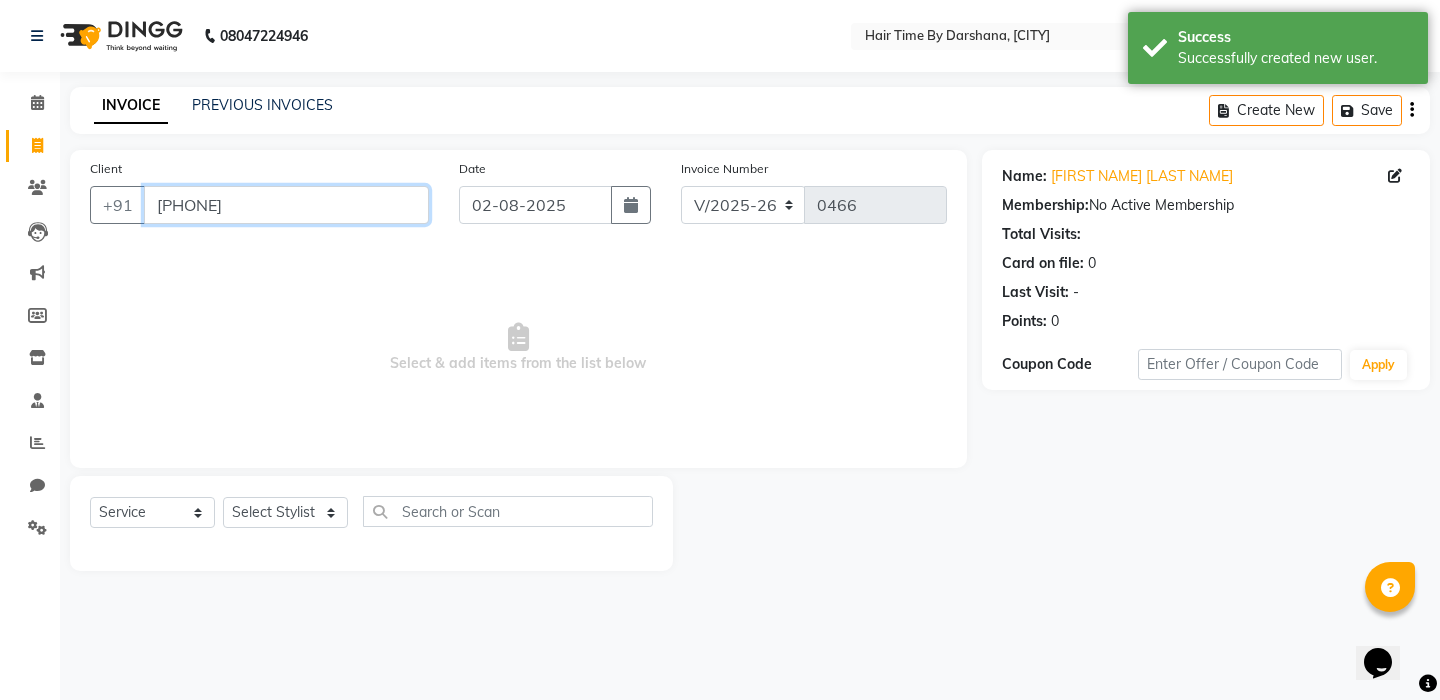 click on "[PHONE]" at bounding box center (286, 205) 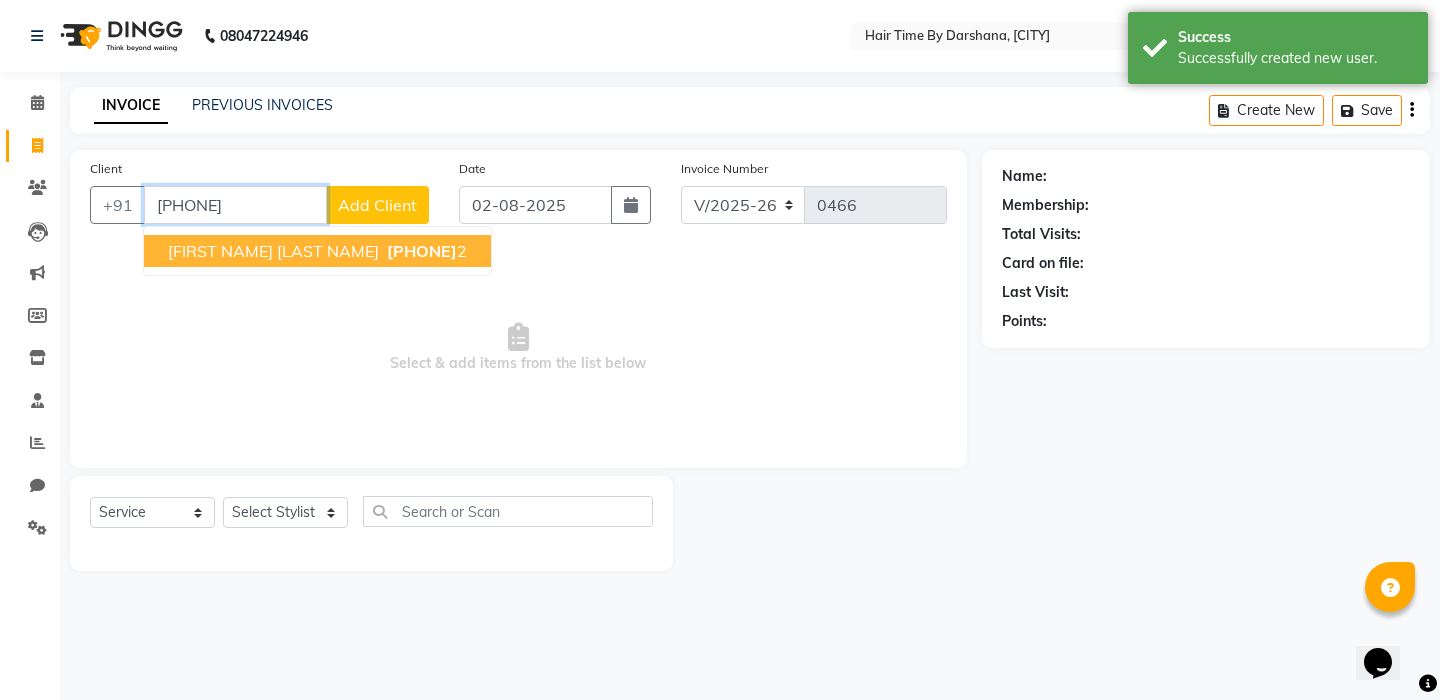 click on "[PHONE]" at bounding box center [425, 251] 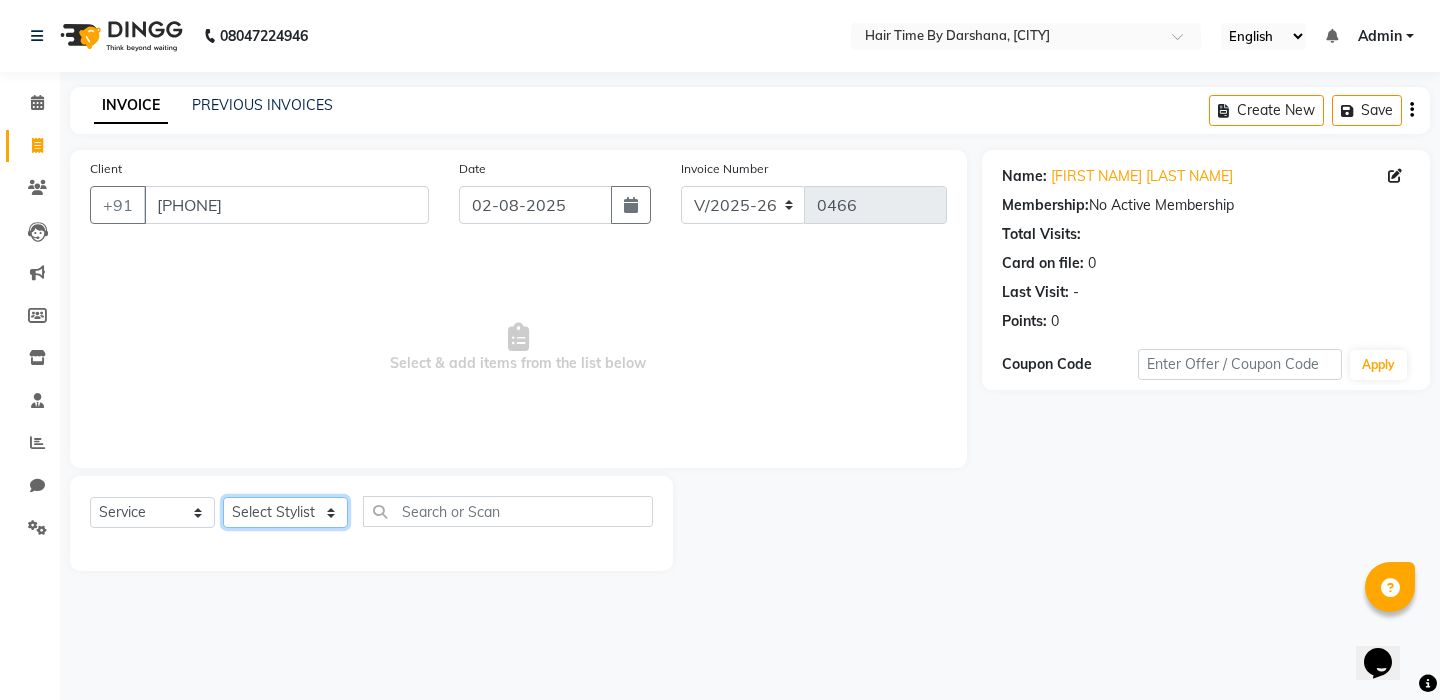 select on "75791" 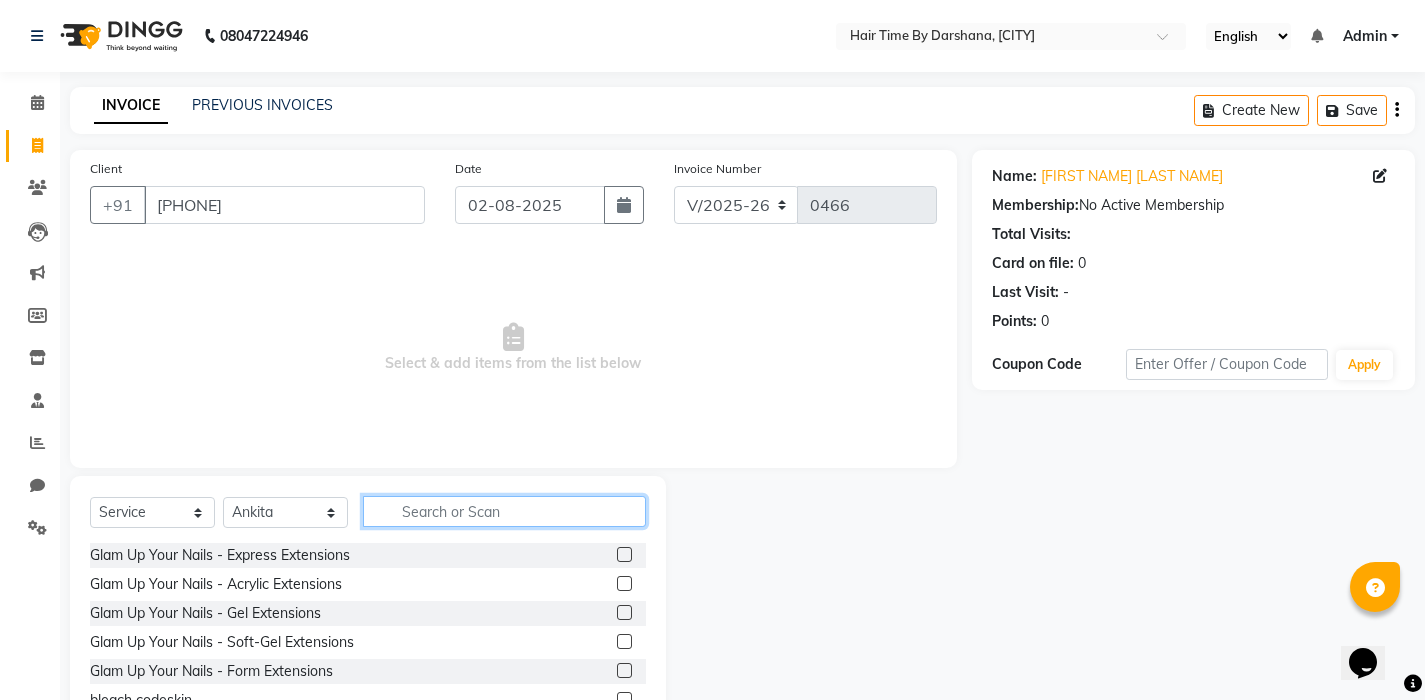click 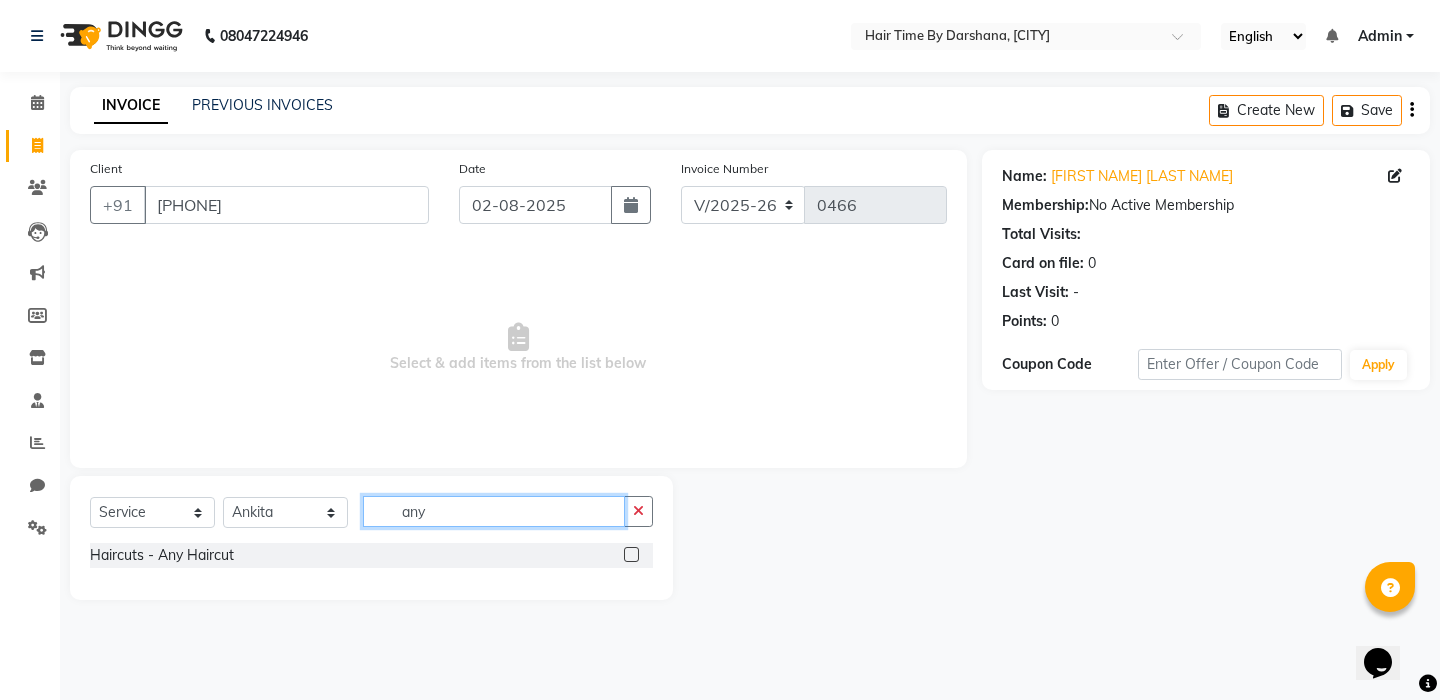 type on "any" 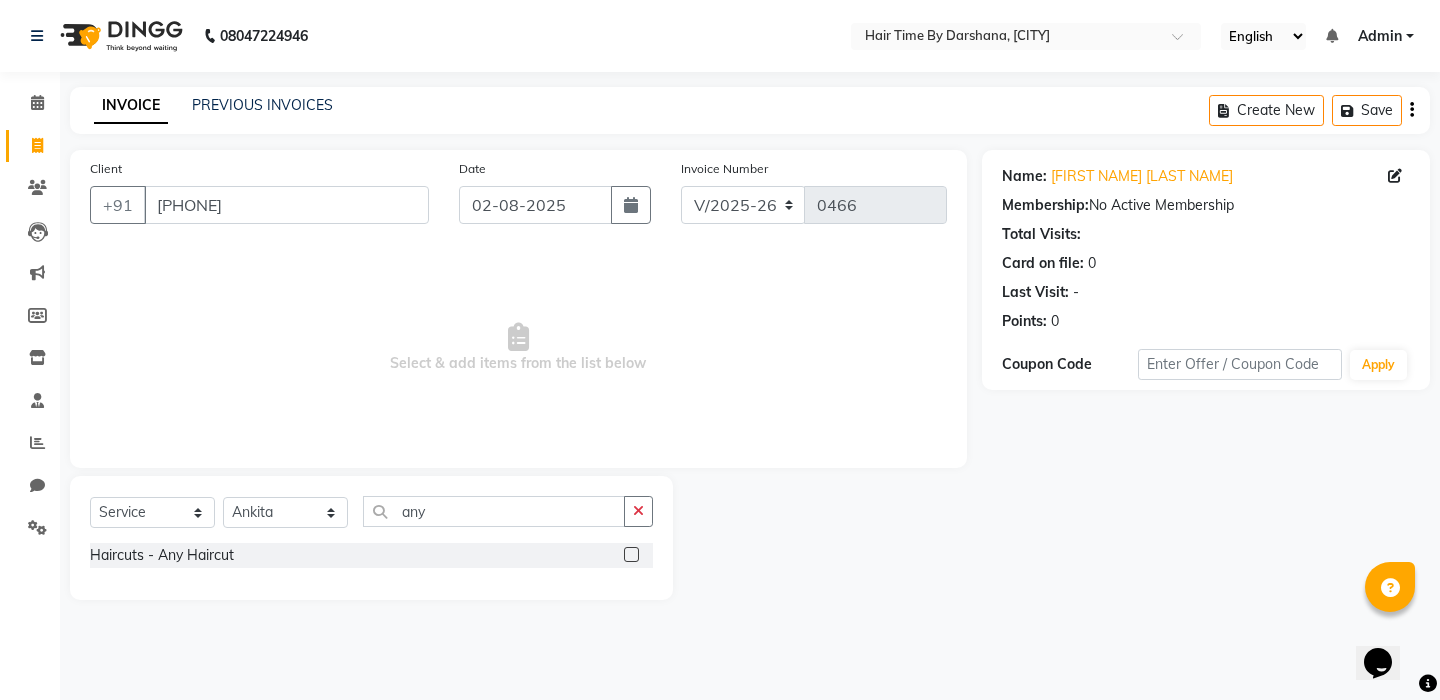 click 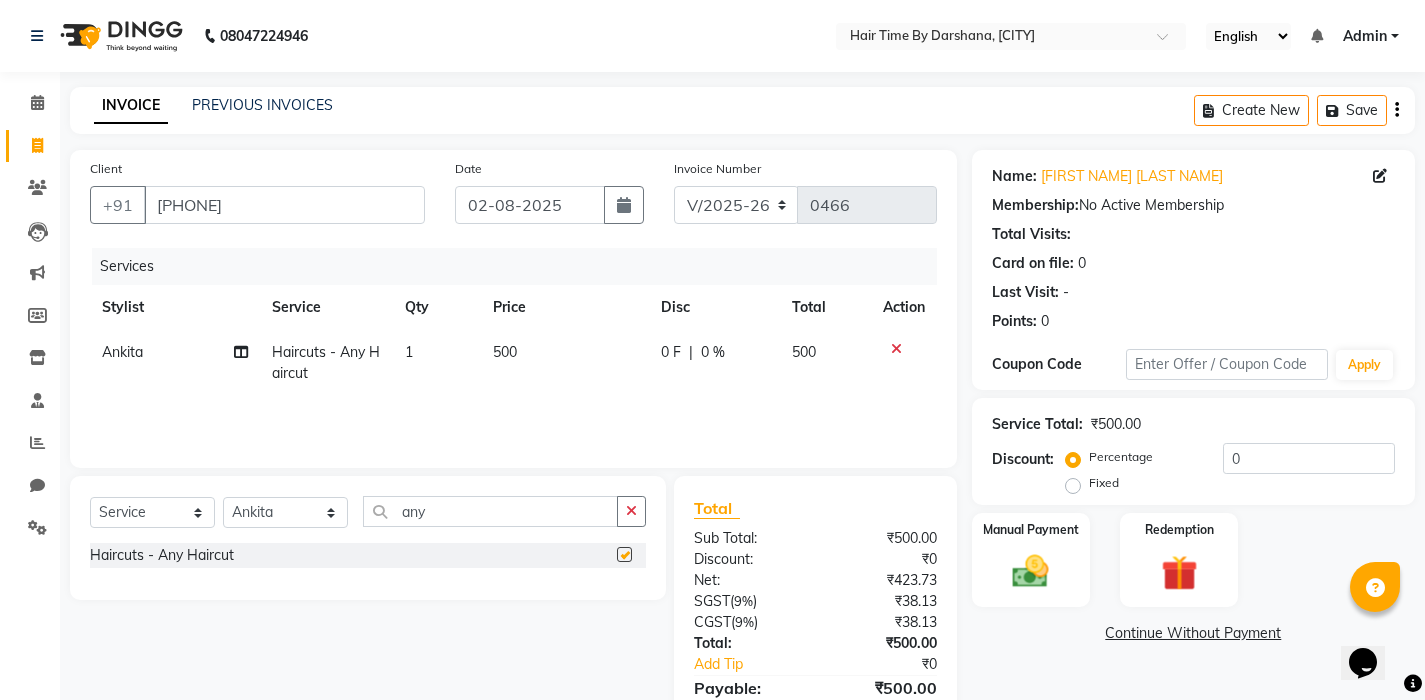 checkbox on "false" 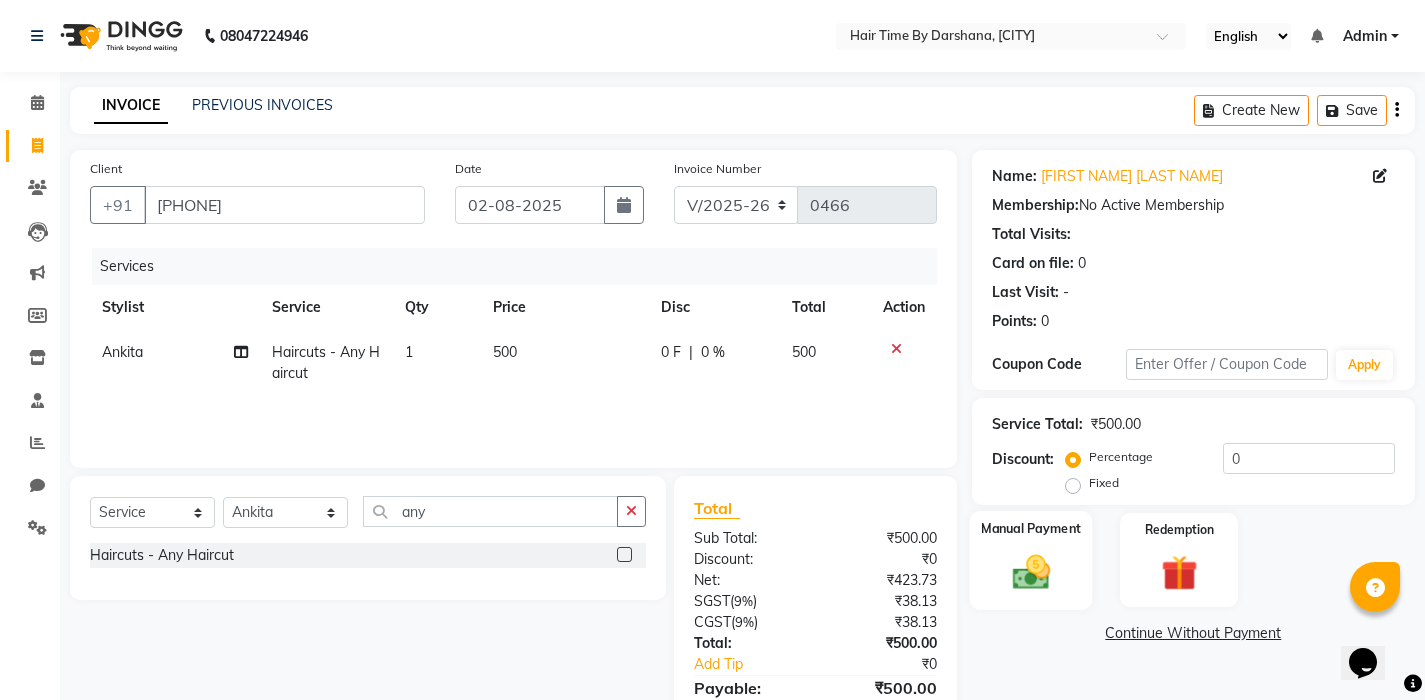 click 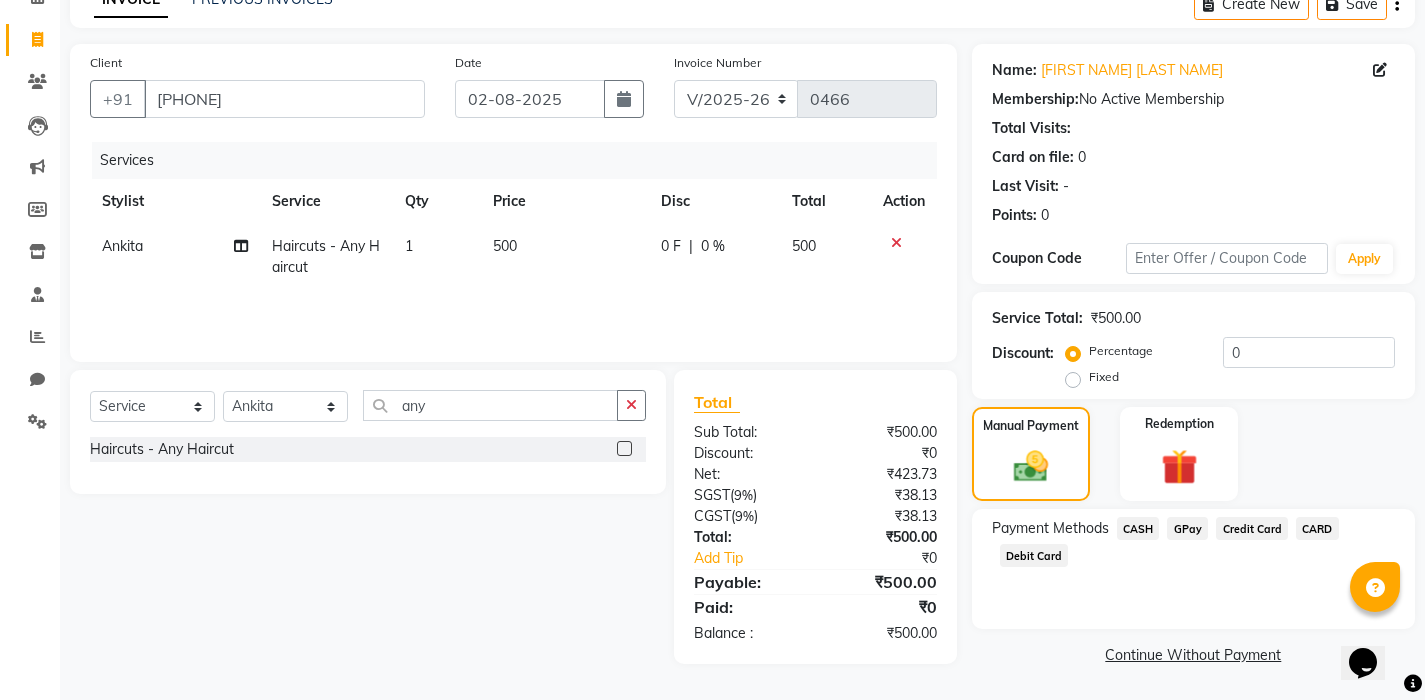 scroll, scrollTop: 106, scrollLeft: 0, axis: vertical 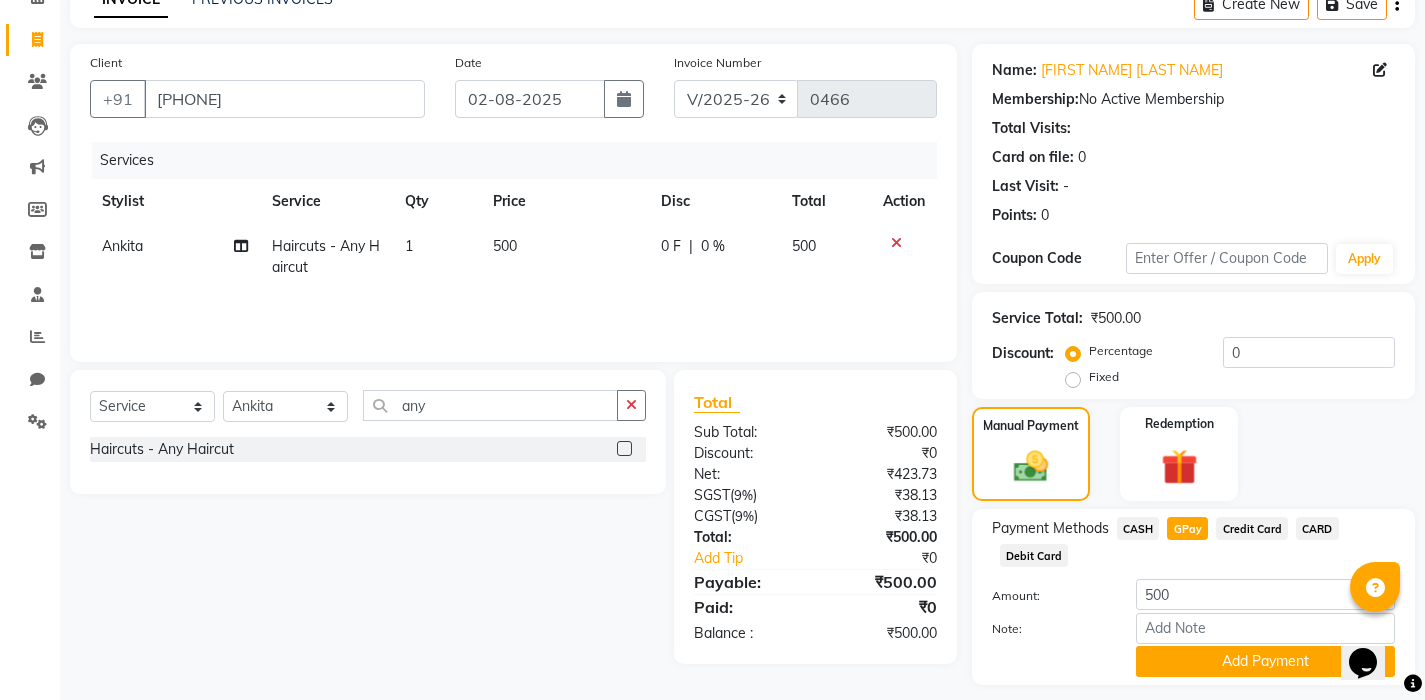 click on "CASH" 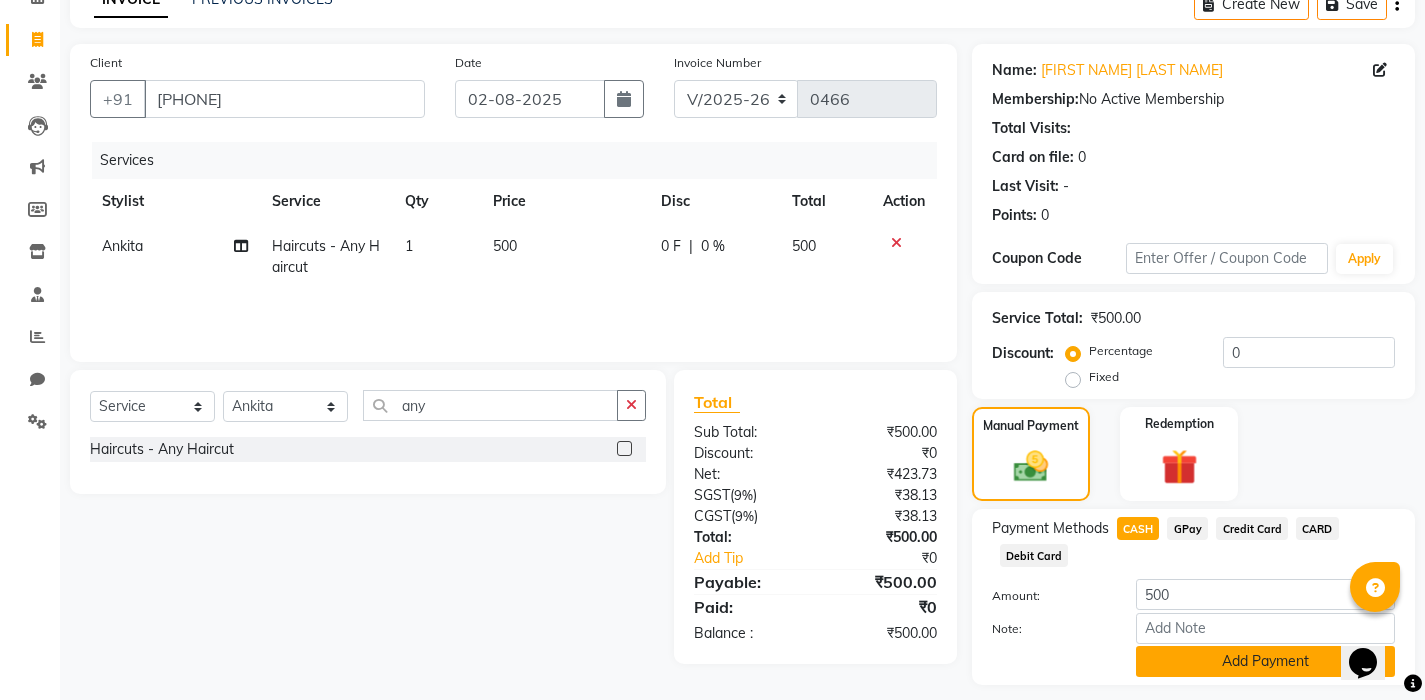 click on "Add Payment" 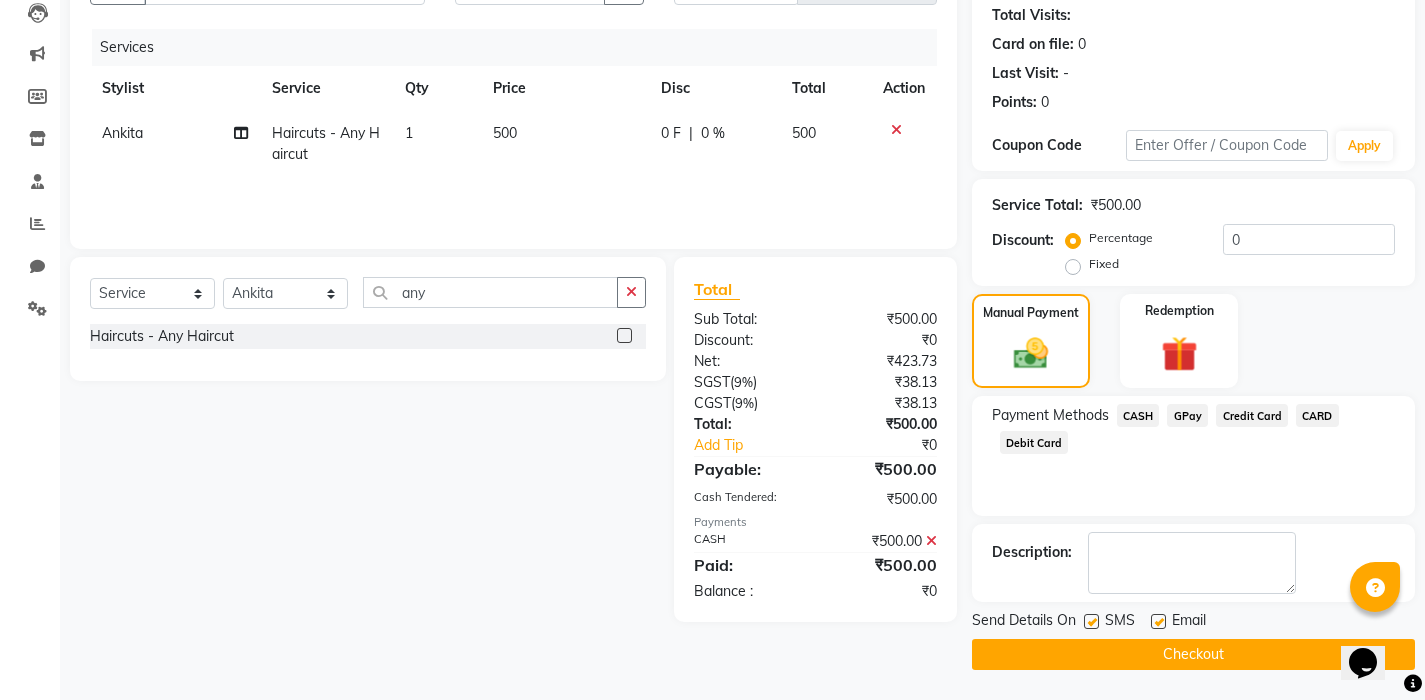 scroll, scrollTop: 219, scrollLeft: 0, axis: vertical 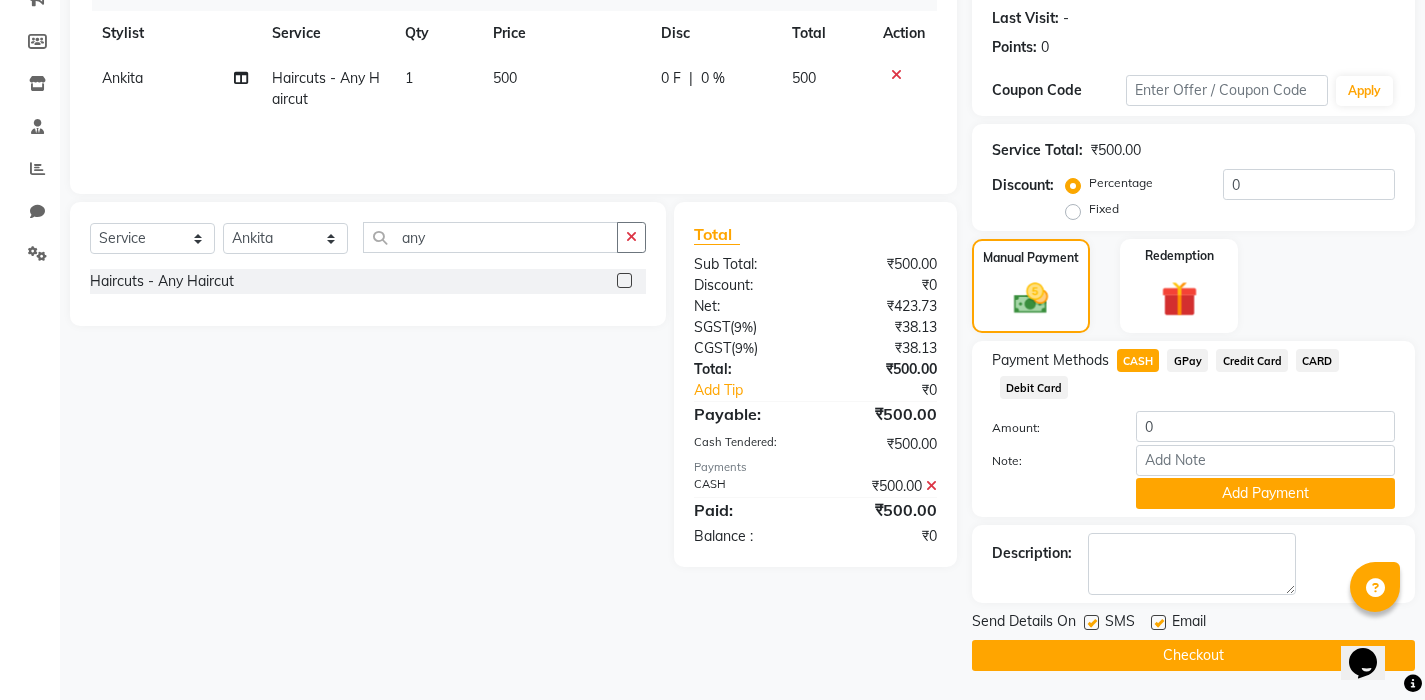 click on "Checkout" 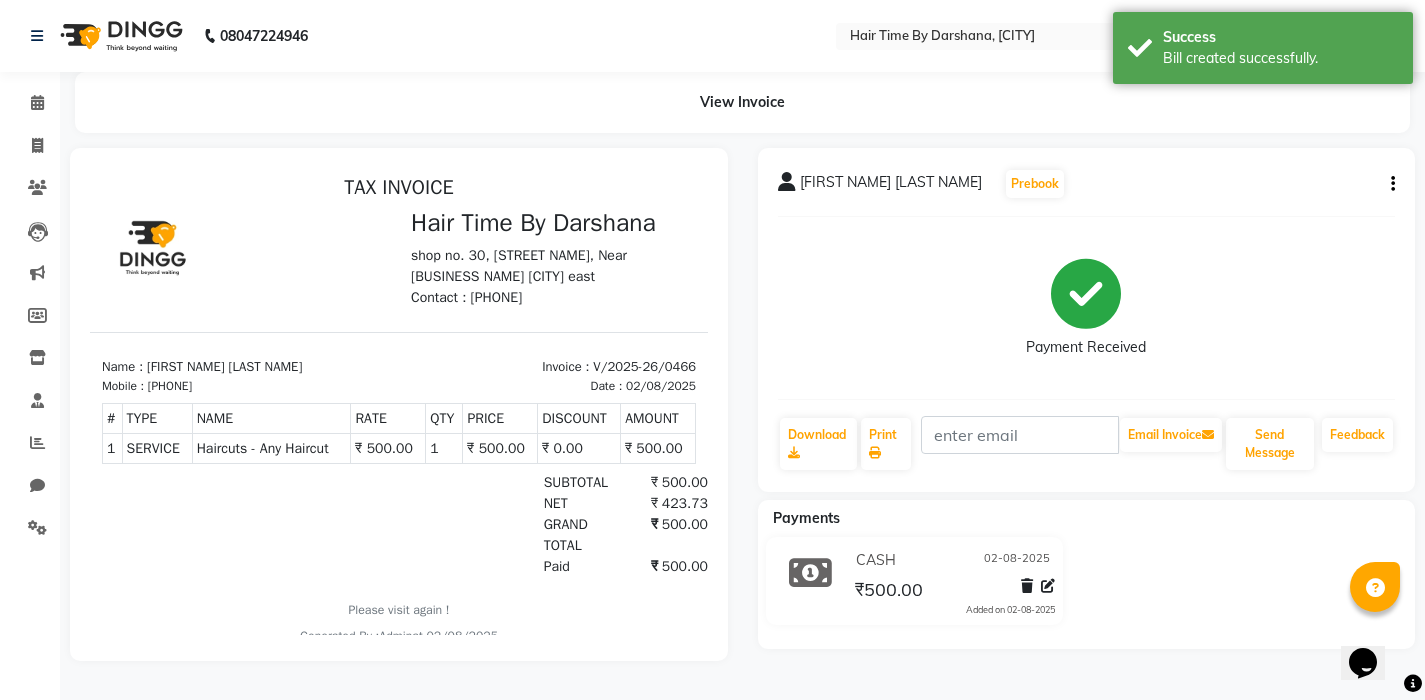 scroll, scrollTop: 0, scrollLeft: 0, axis: both 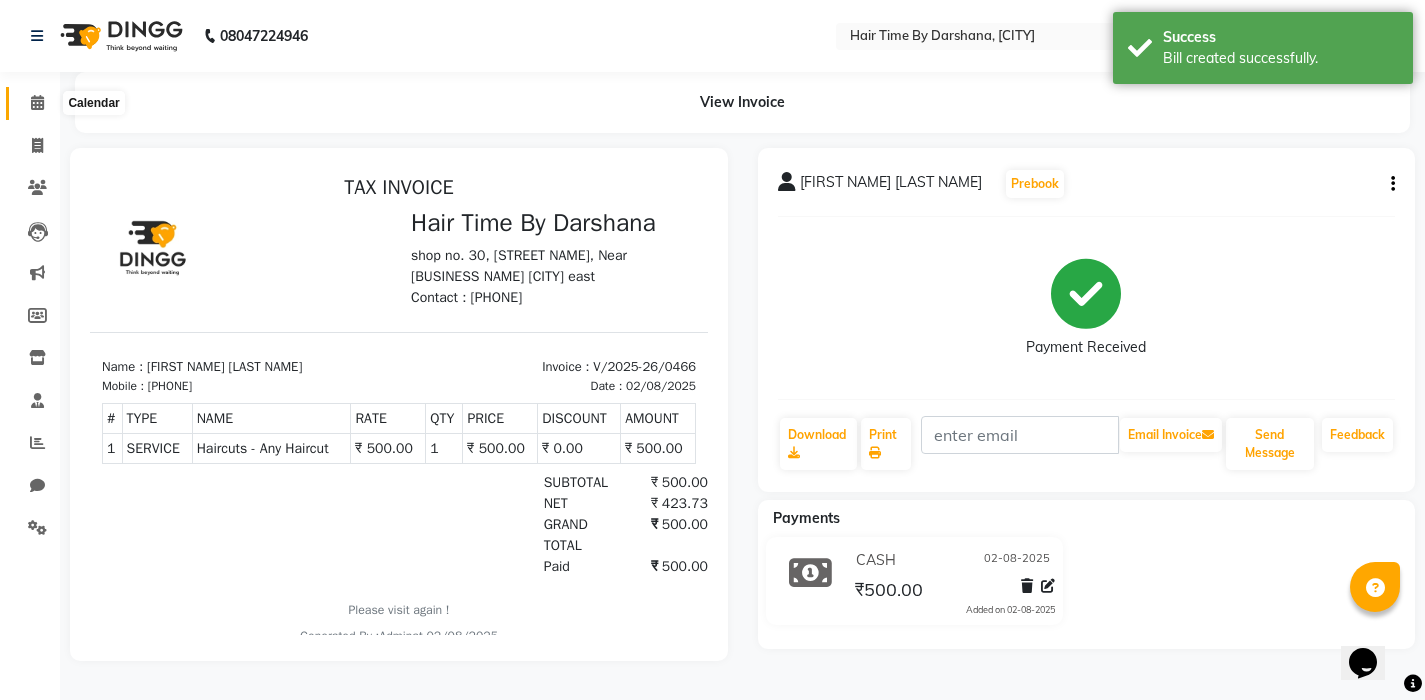 click 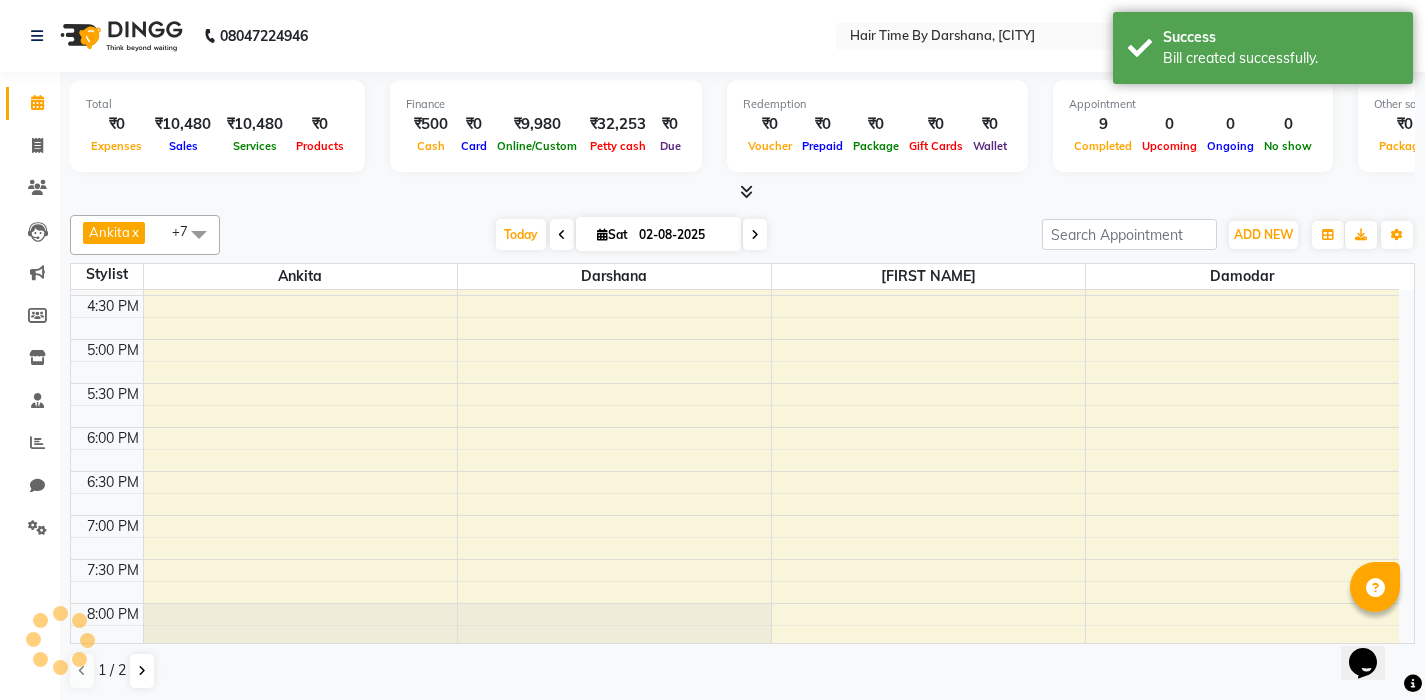 scroll, scrollTop: 0, scrollLeft: 0, axis: both 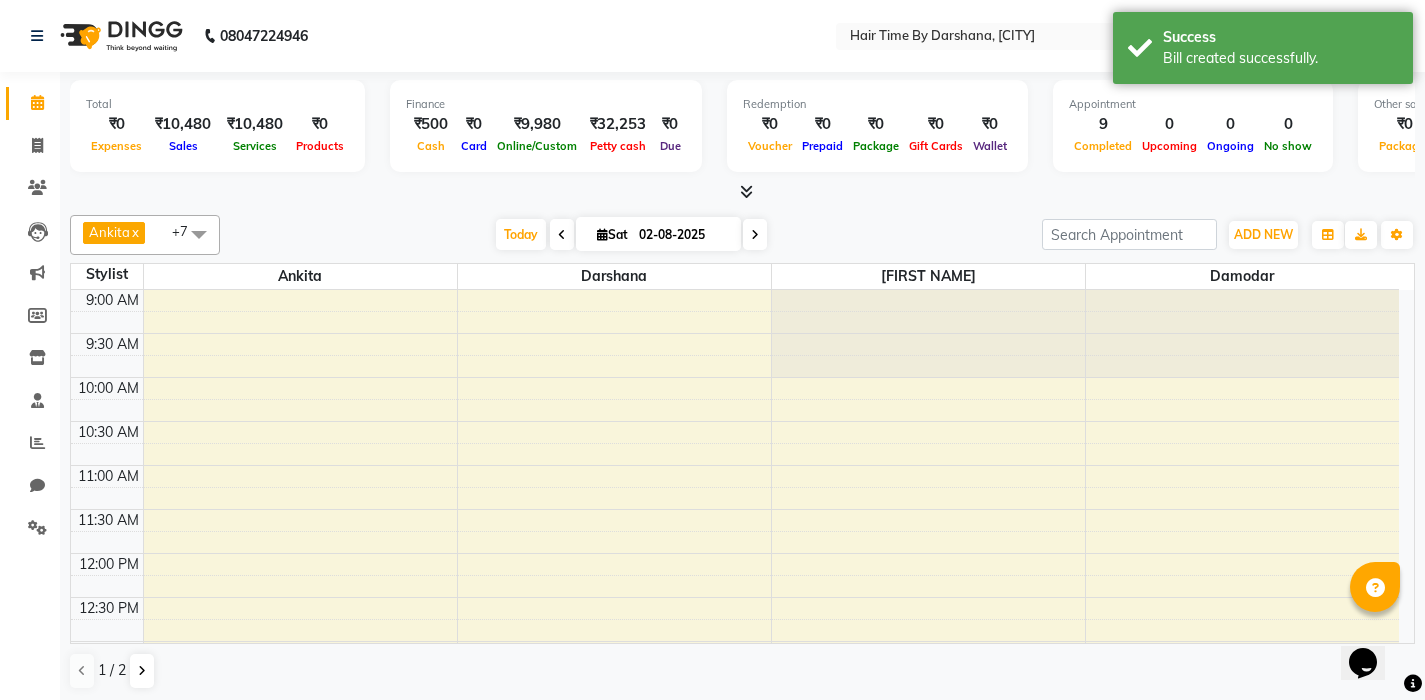 click at bounding box center (746, 191) 